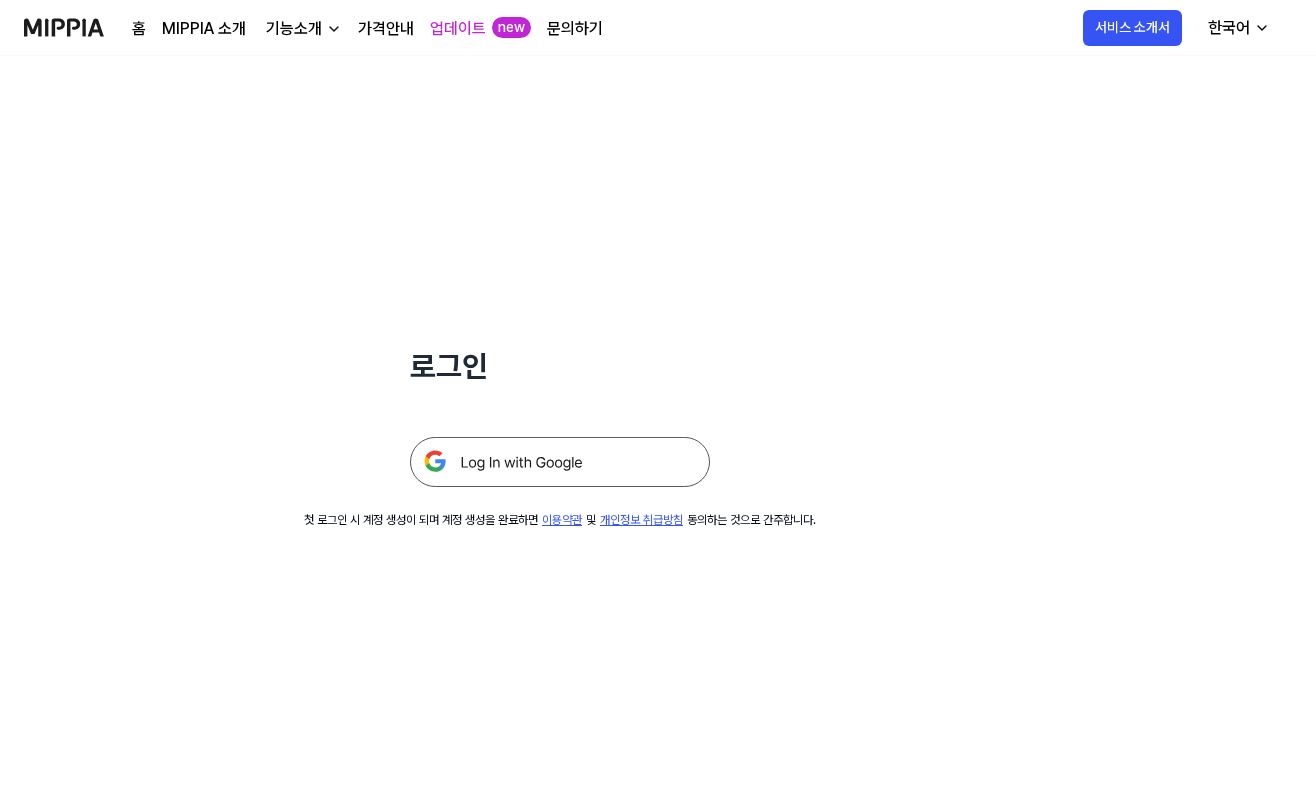 scroll, scrollTop: 0, scrollLeft: 0, axis: both 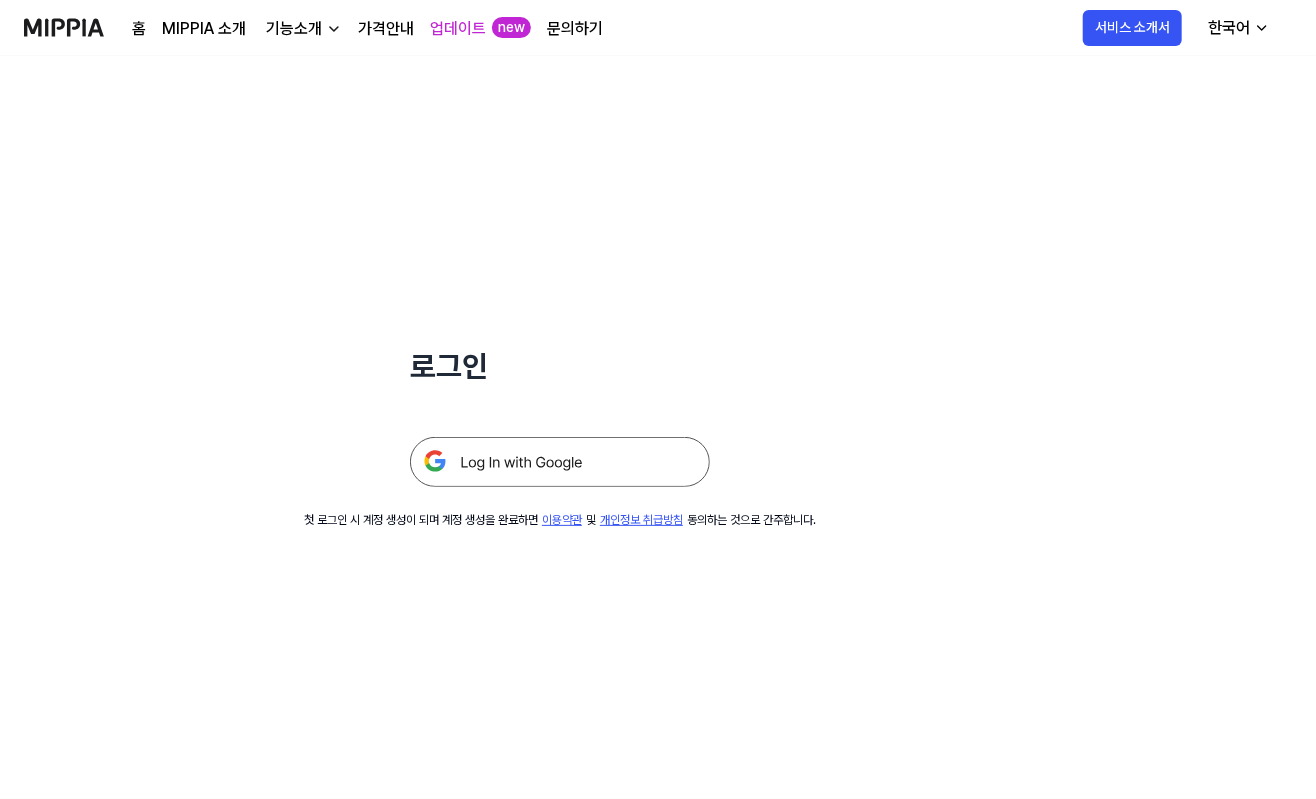 click at bounding box center (560, 462) 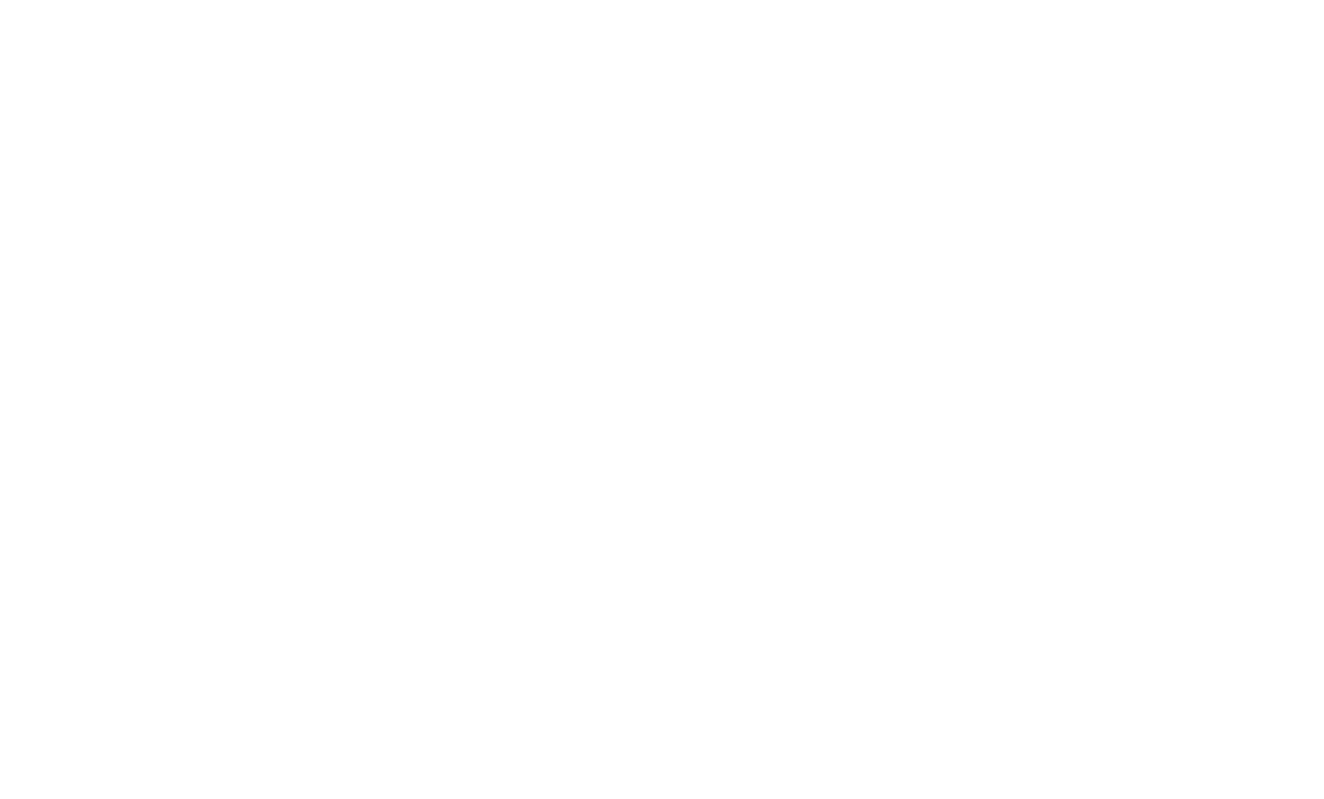 scroll, scrollTop: 0, scrollLeft: 0, axis: both 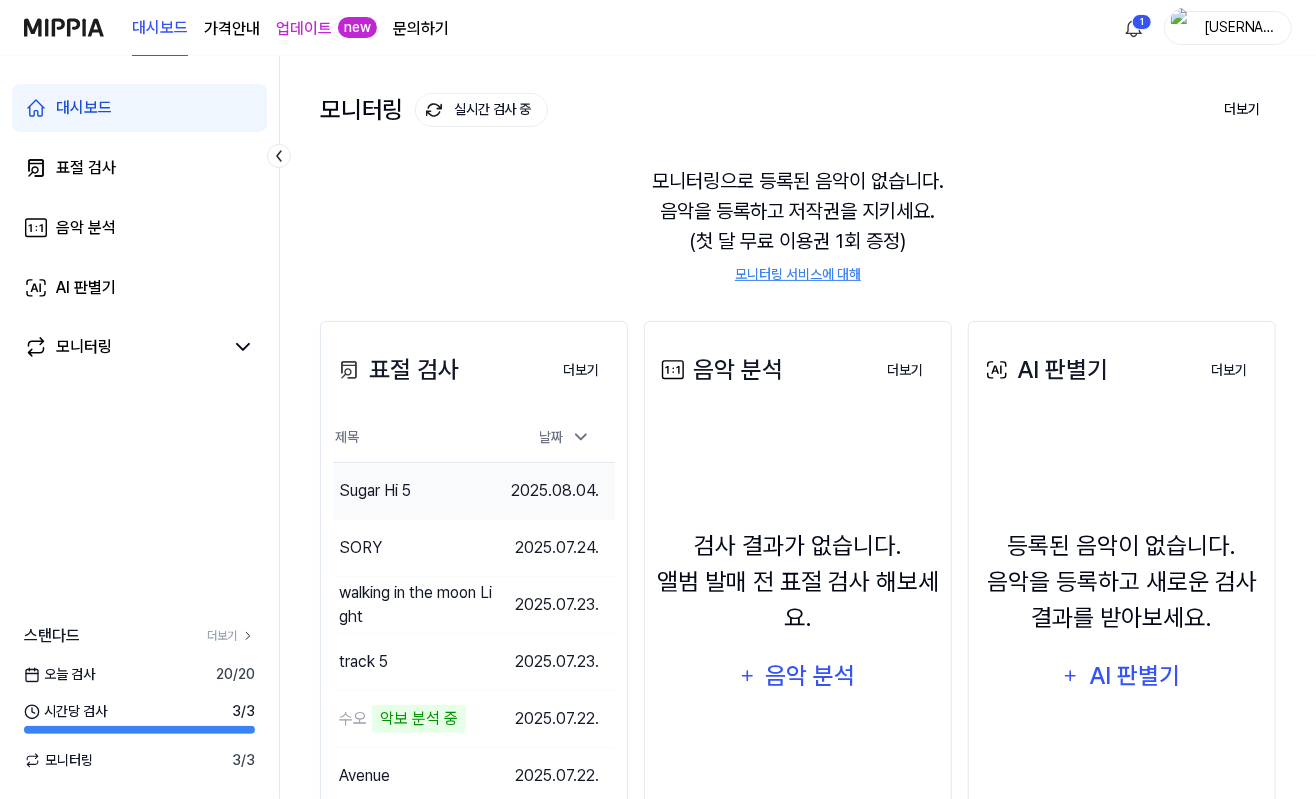 click on "Sugar Hi 5" at bounding box center (414, 491) 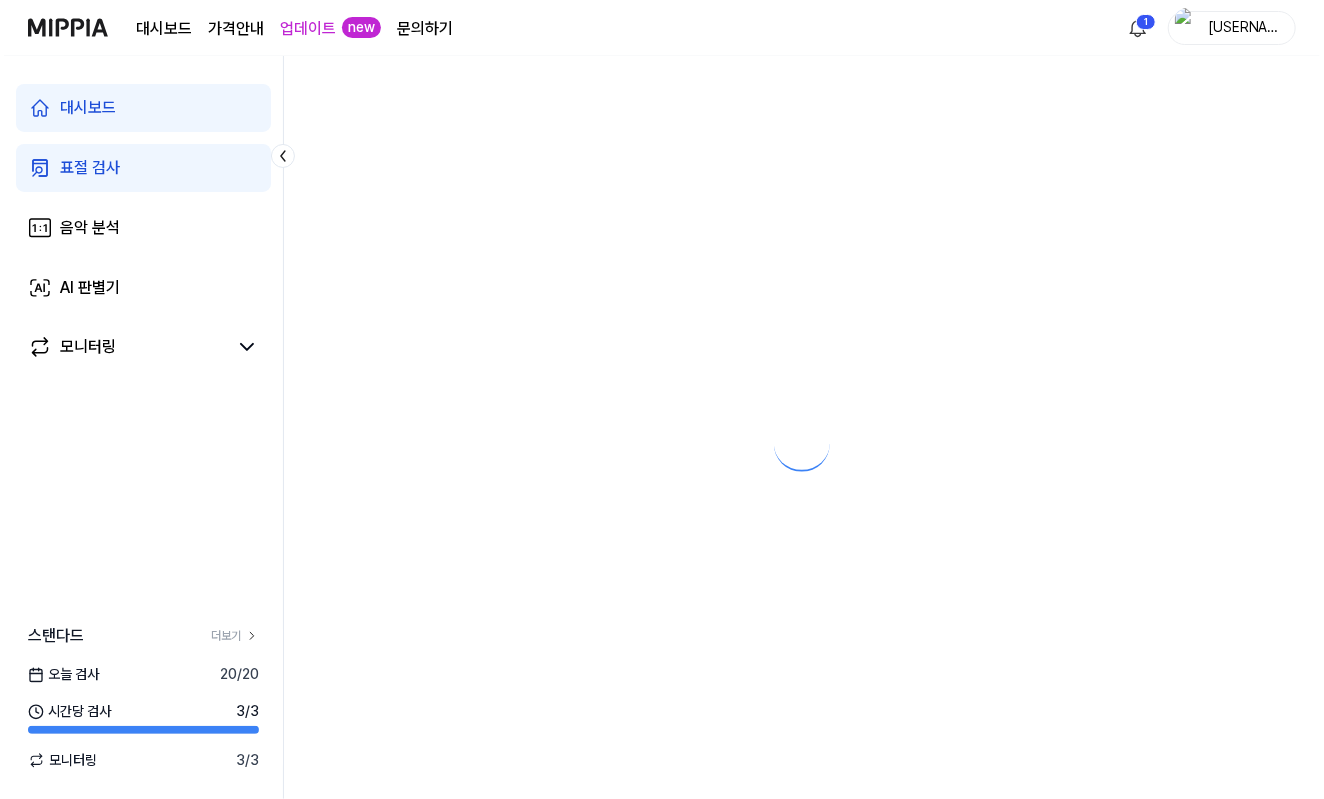 scroll, scrollTop: 0, scrollLeft: 0, axis: both 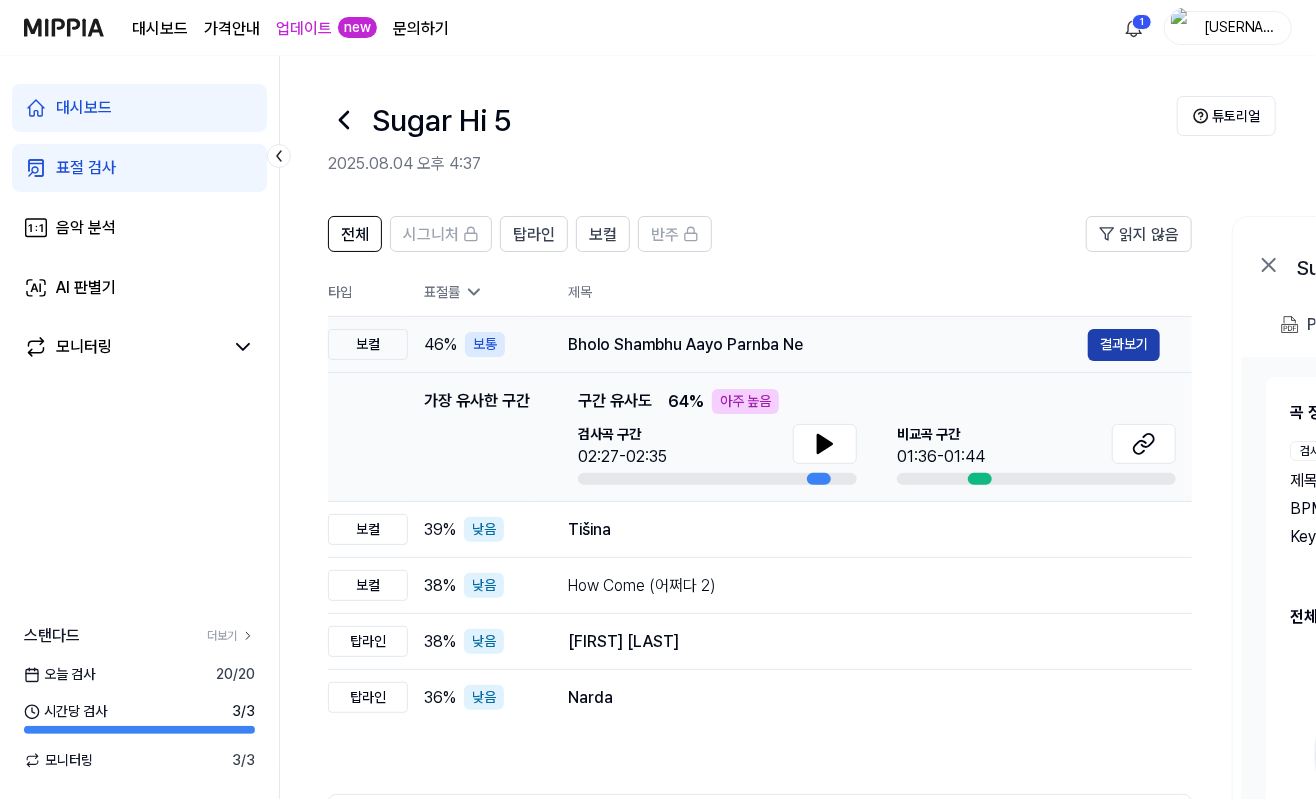 click on "결과보기" at bounding box center [1124, 345] 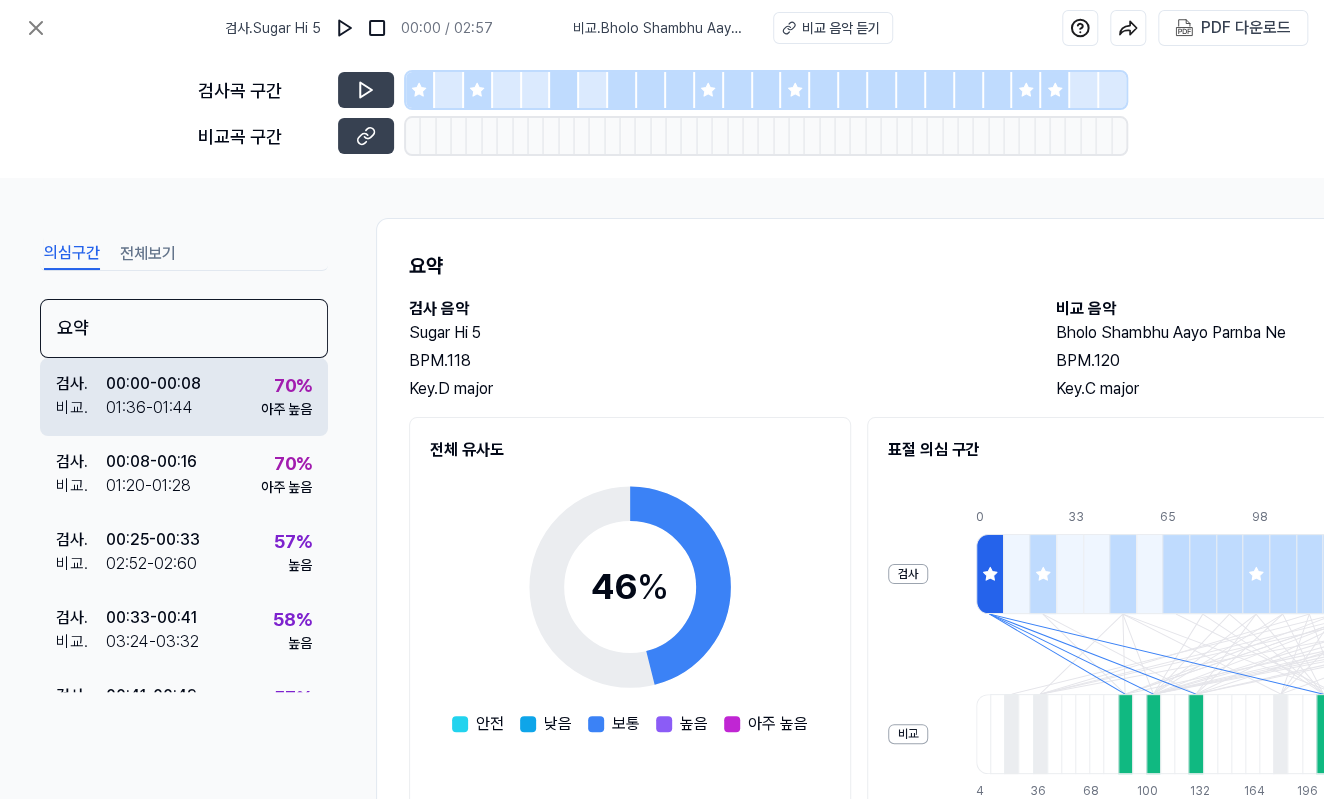 click on "01:36 - 01:44" at bounding box center (149, 408) 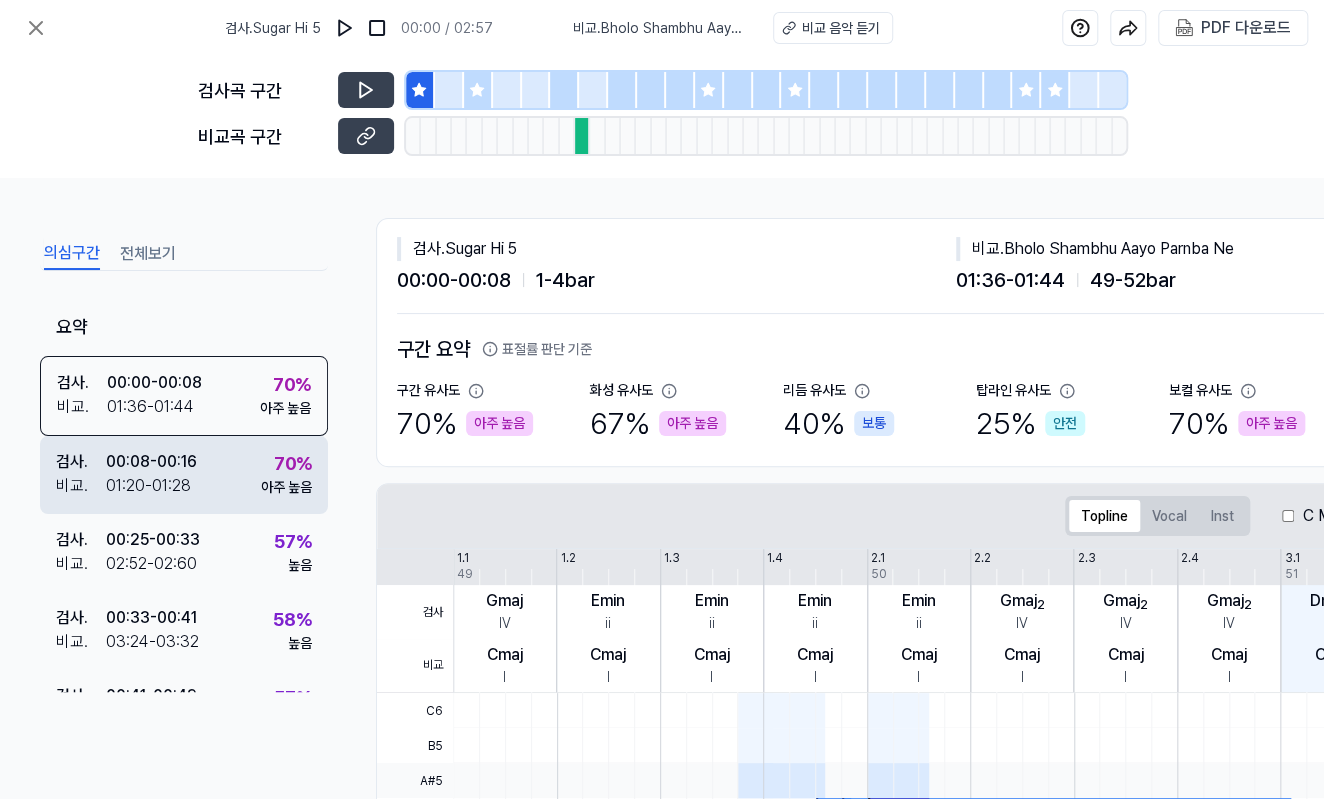 click on "01:20 - 01:28" at bounding box center (148, 486) 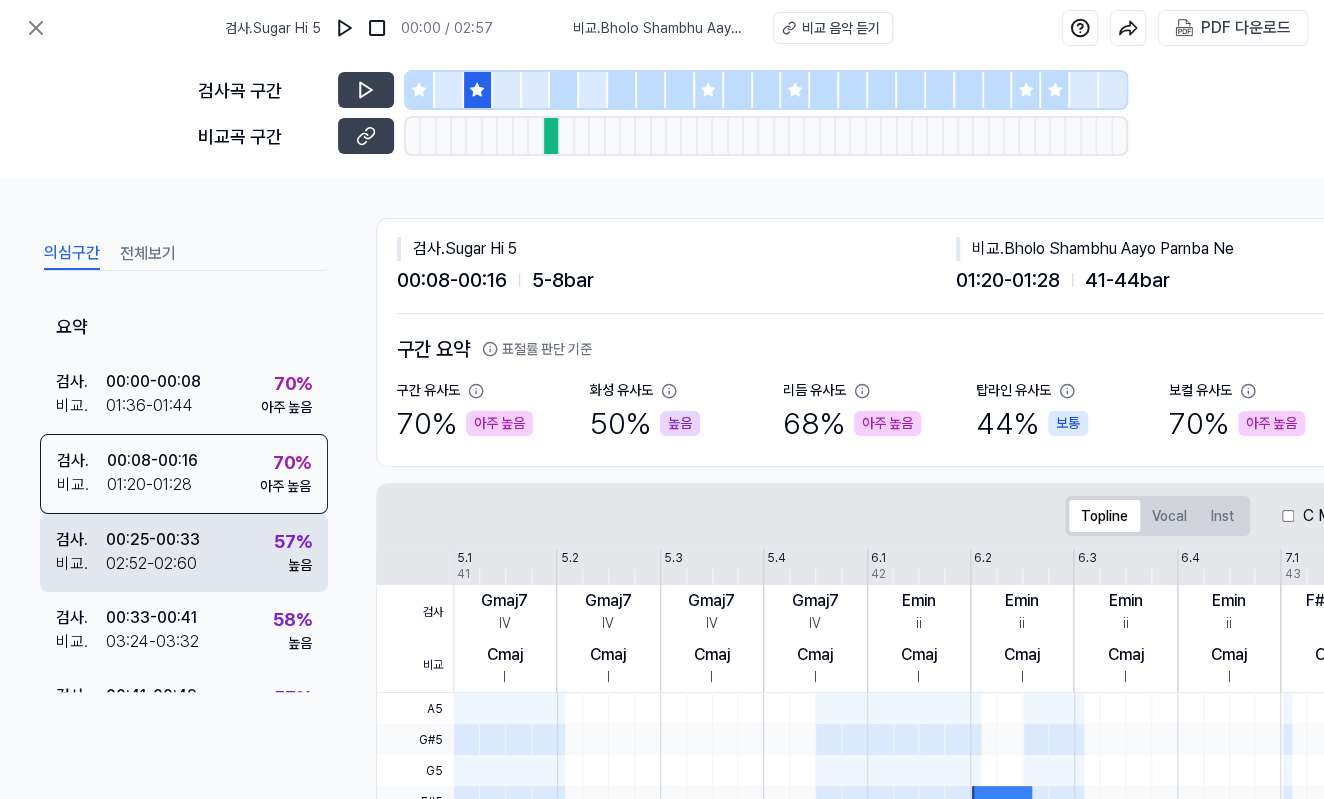 click on "00:25 - 00:33" at bounding box center [153, 540] 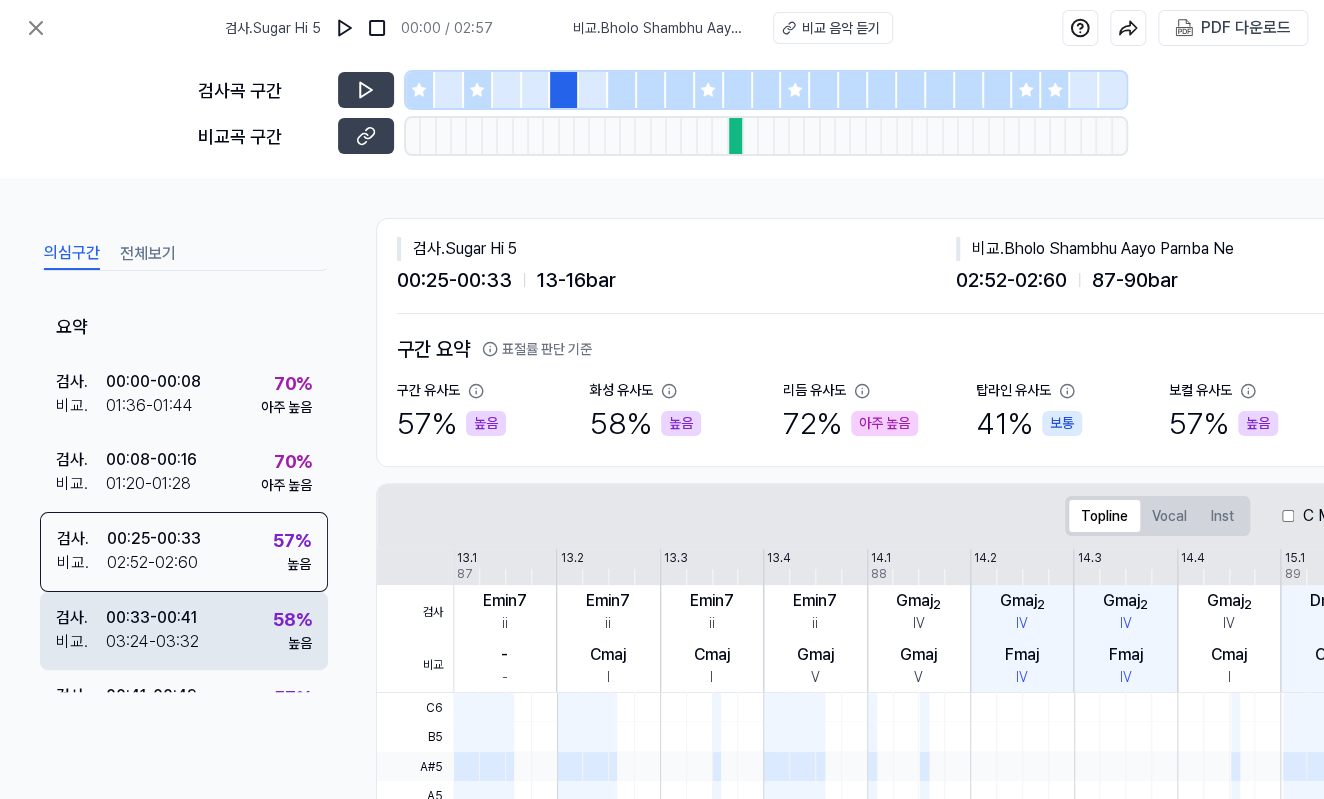 click on "00:33 - 00:41" at bounding box center [151, 618] 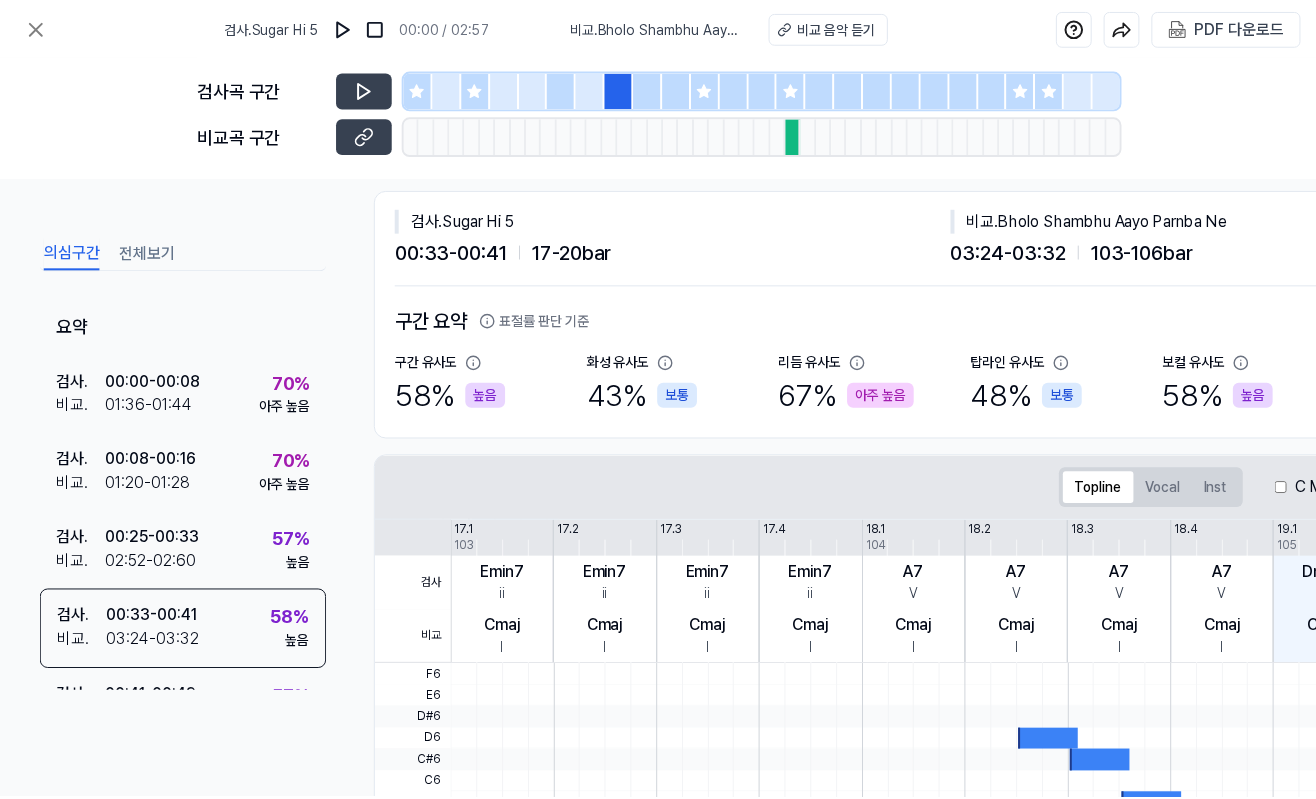 scroll, scrollTop: 0, scrollLeft: 0, axis: both 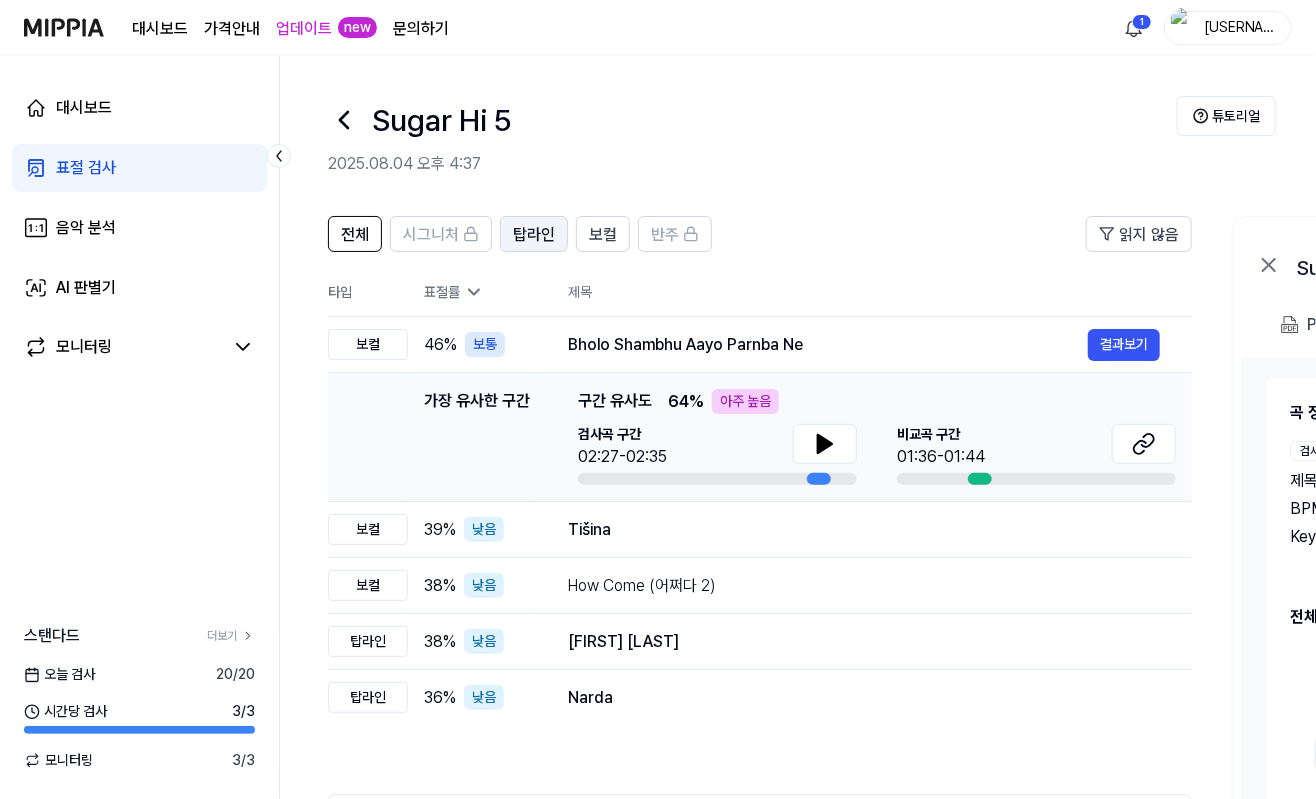 click on "탑라인" at bounding box center (534, 235) 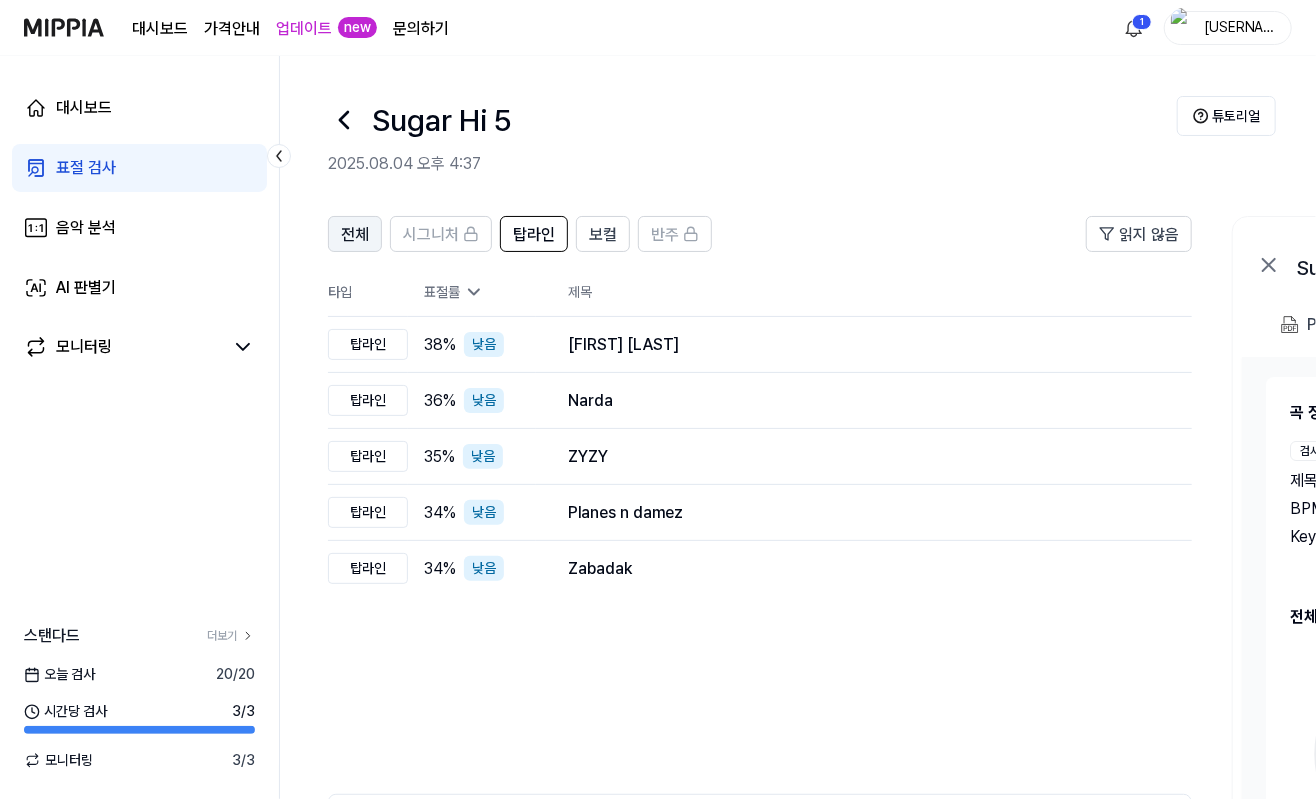 click on "전체" at bounding box center (355, 235) 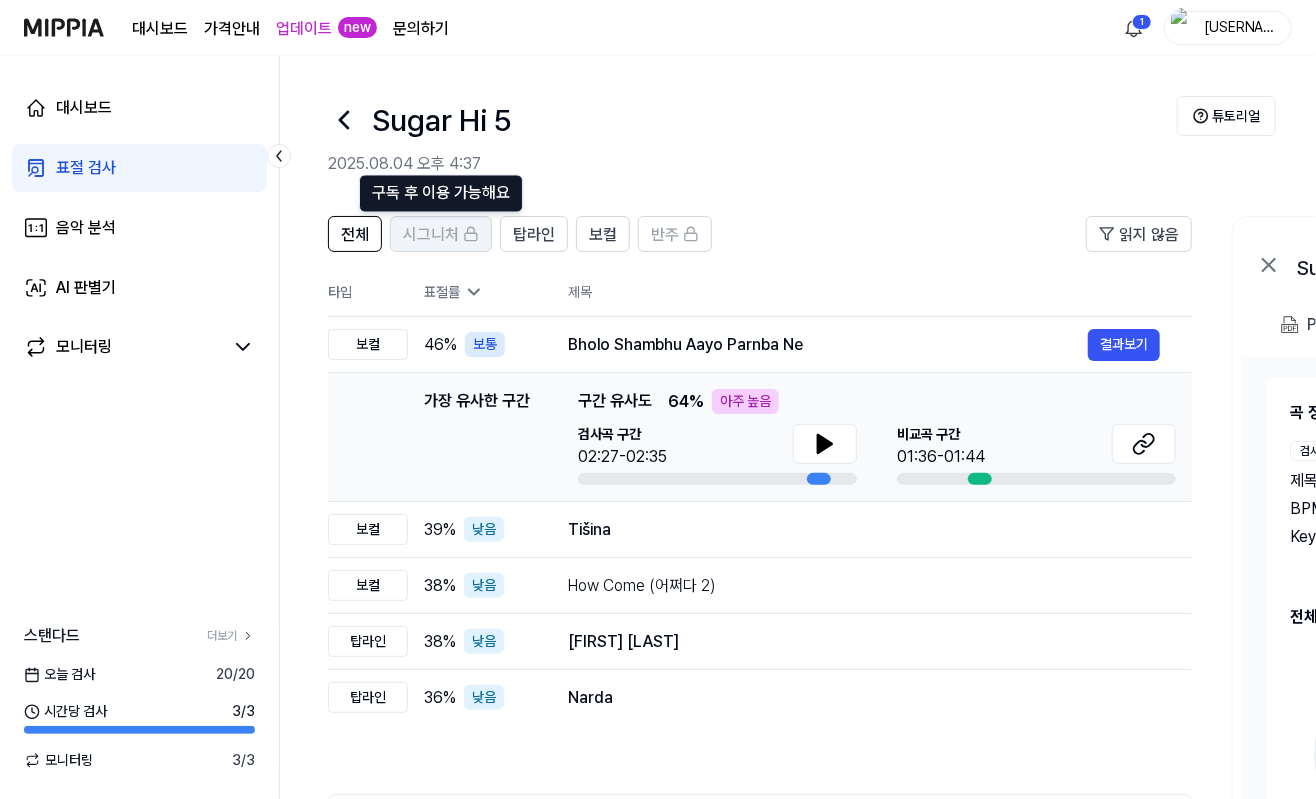 click 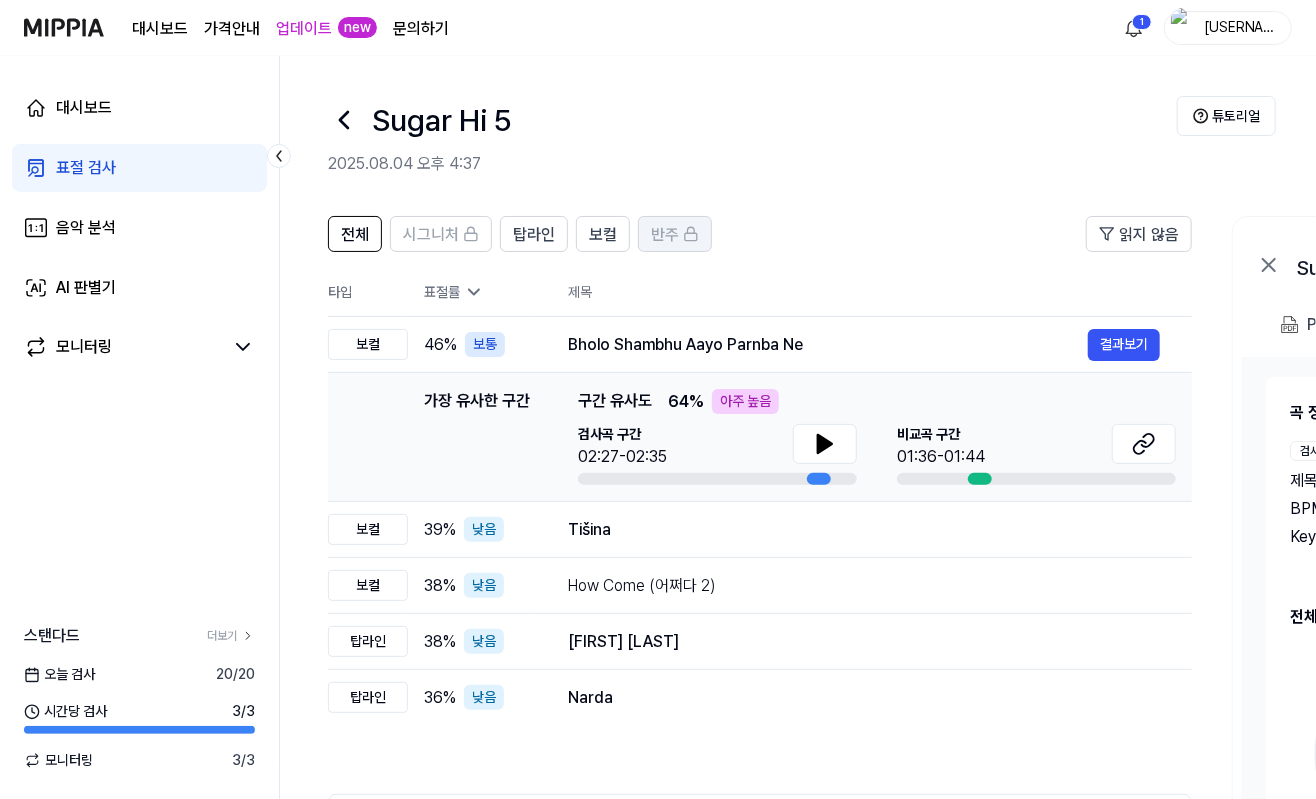 click on "반주" at bounding box center (665, 235) 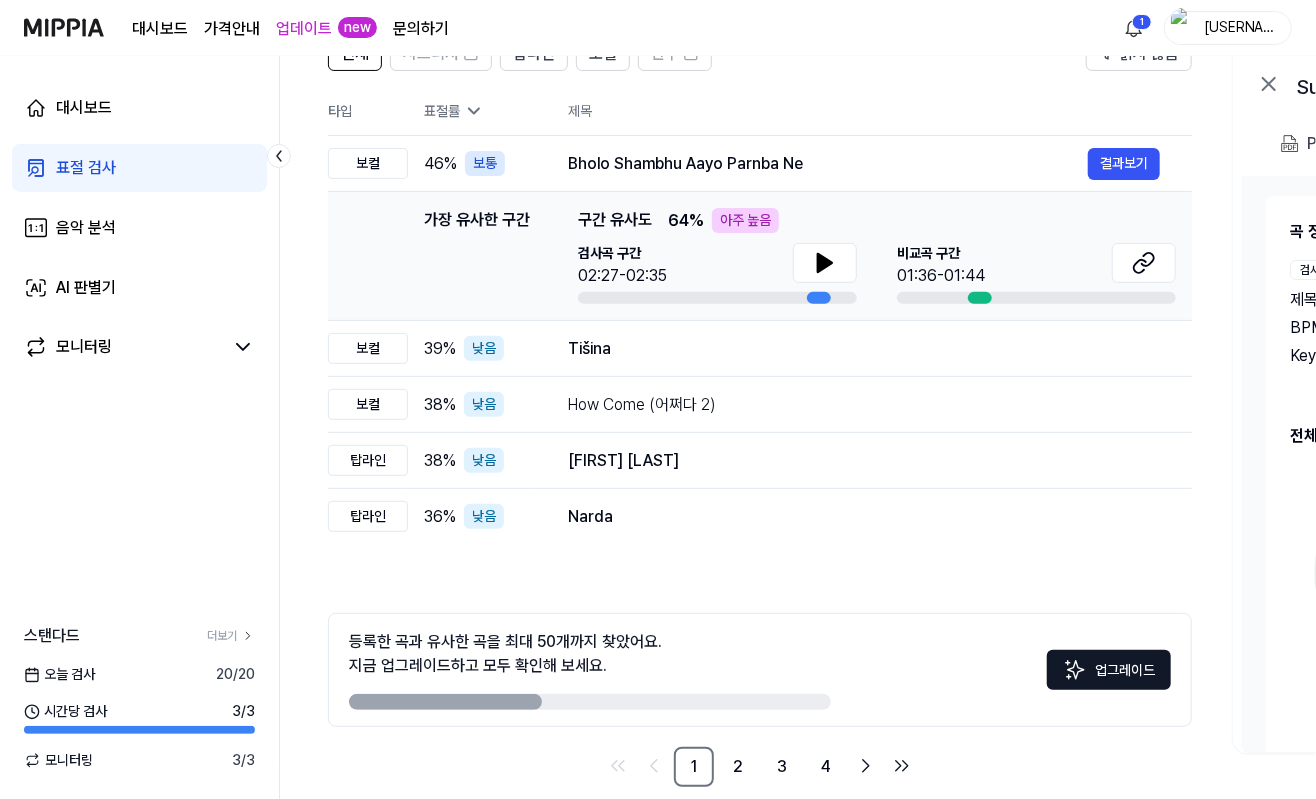 scroll, scrollTop: 209, scrollLeft: 0, axis: vertical 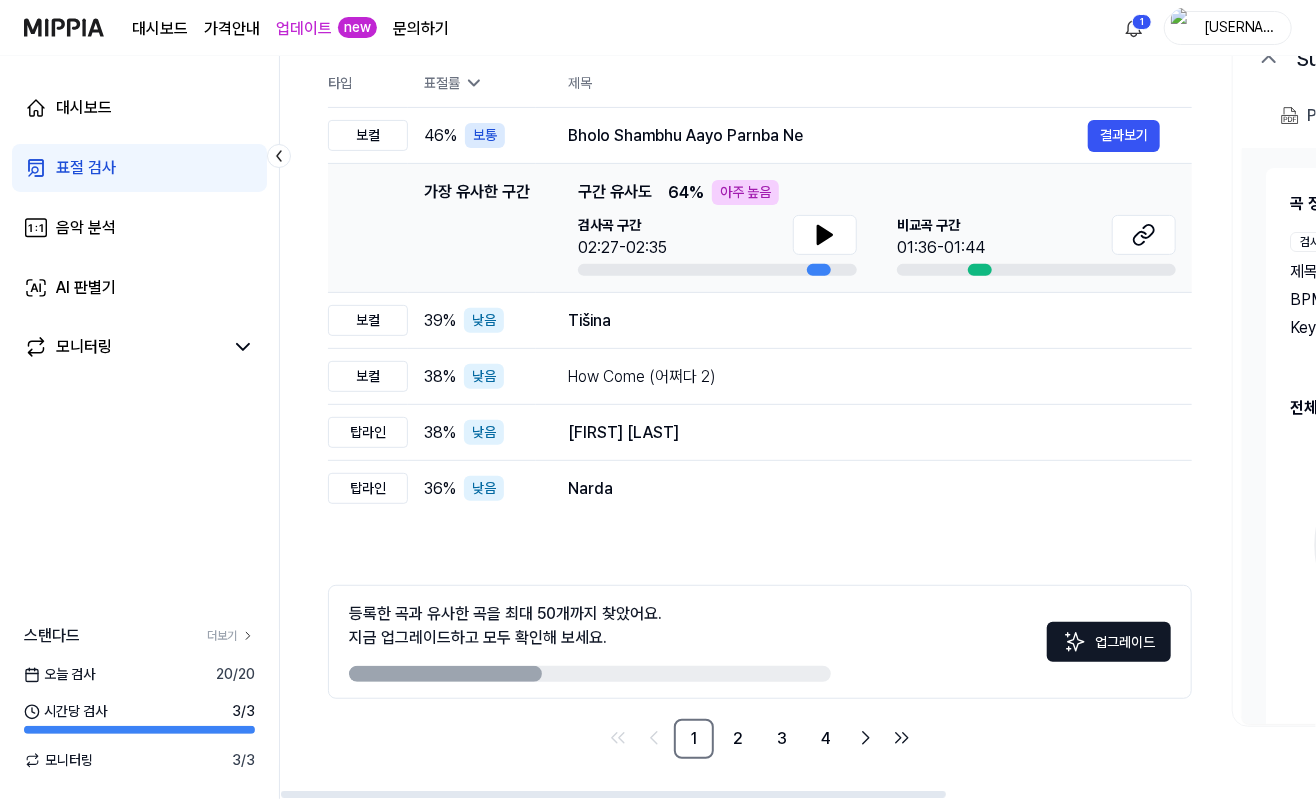 drag, startPoint x: 374, startPoint y: 610, endPoint x: 678, endPoint y: 614, distance: 304.0263 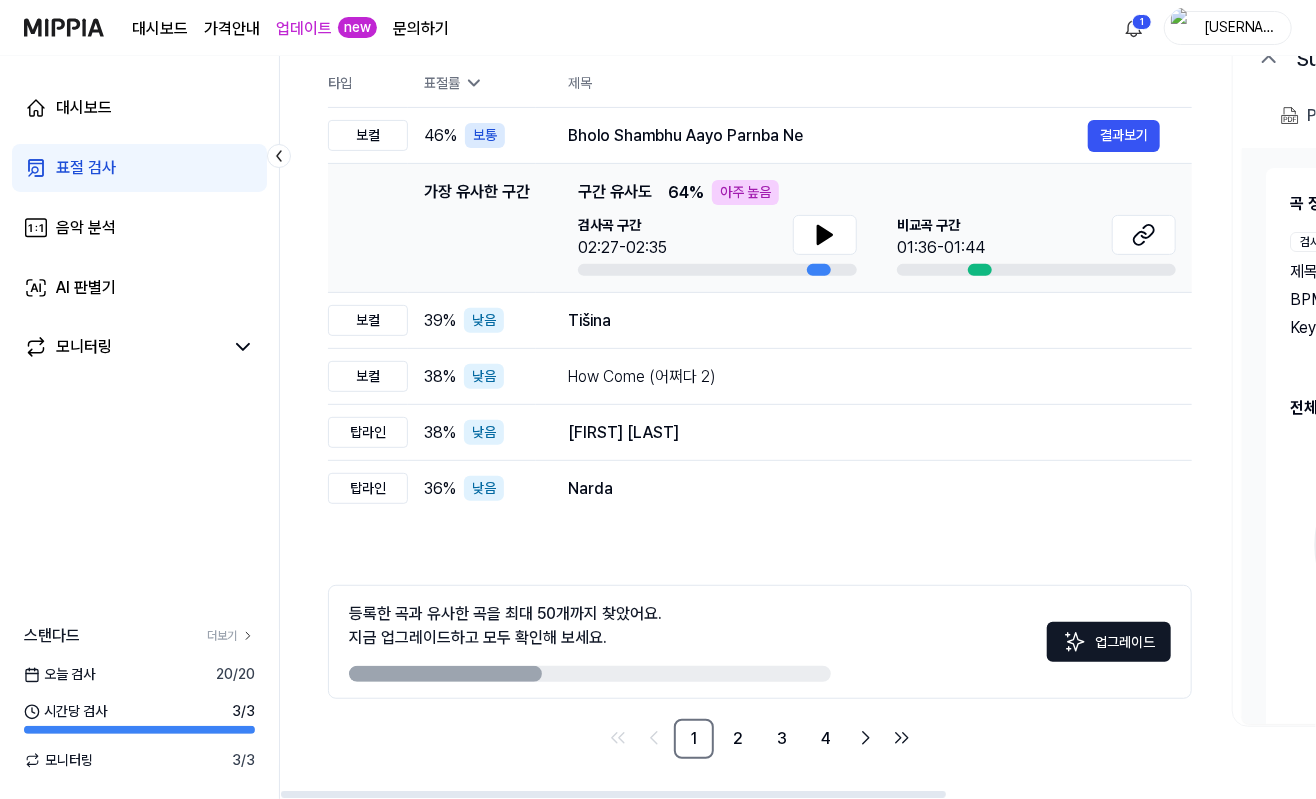 drag, startPoint x: 512, startPoint y: 672, endPoint x: 917, endPoint y: 672, distance: 405 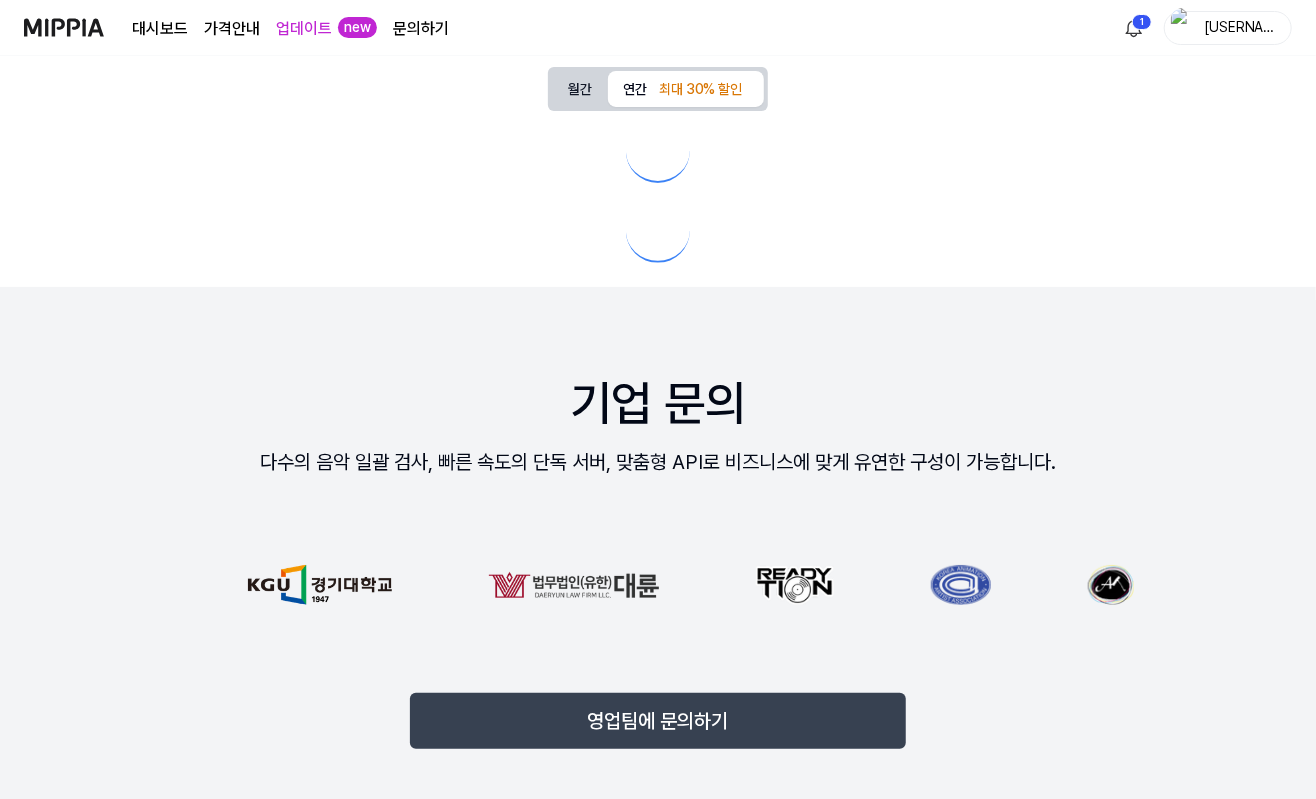 scroll, scrollTop: 0, scrollLeft: 0, axis: both 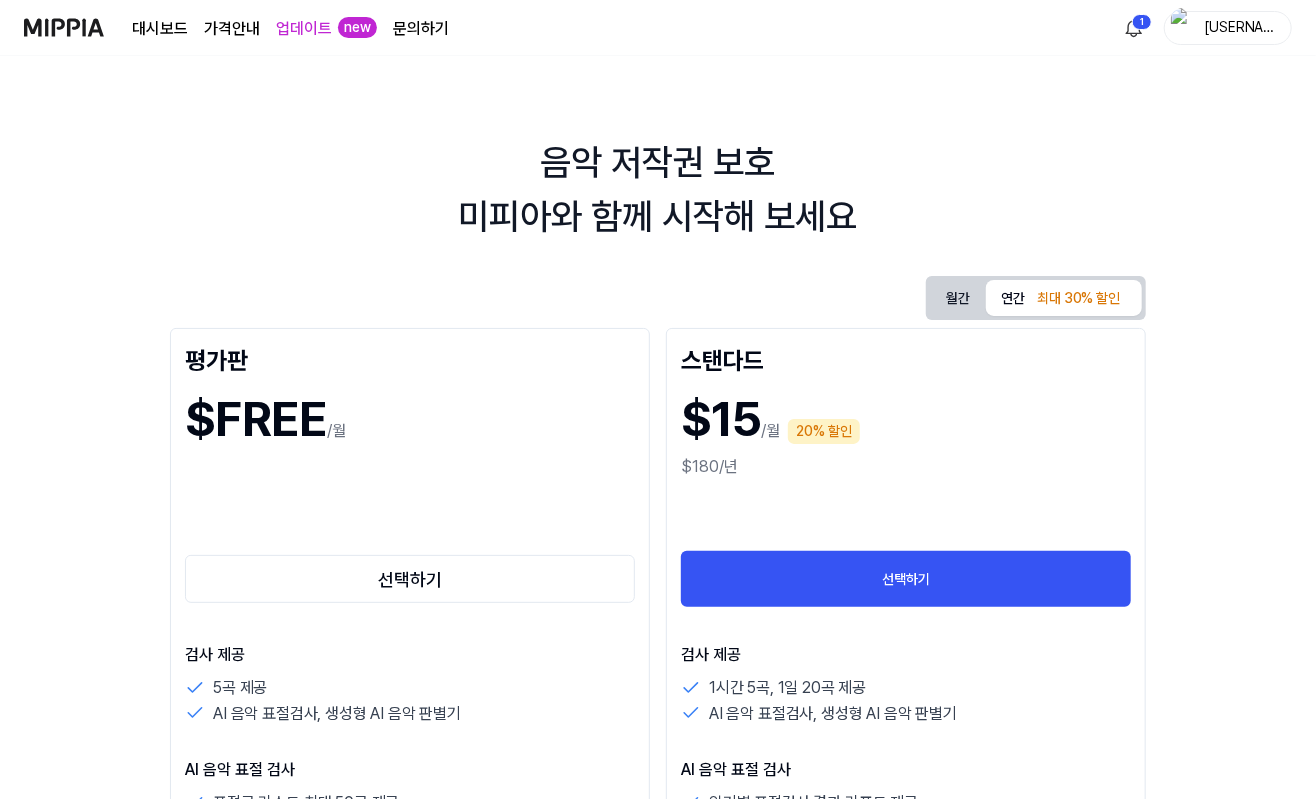 drag, startPoint x: 1152, startPoint y: 13, endPoint x: 1138, endPoint y: 29, distance: 21.260292 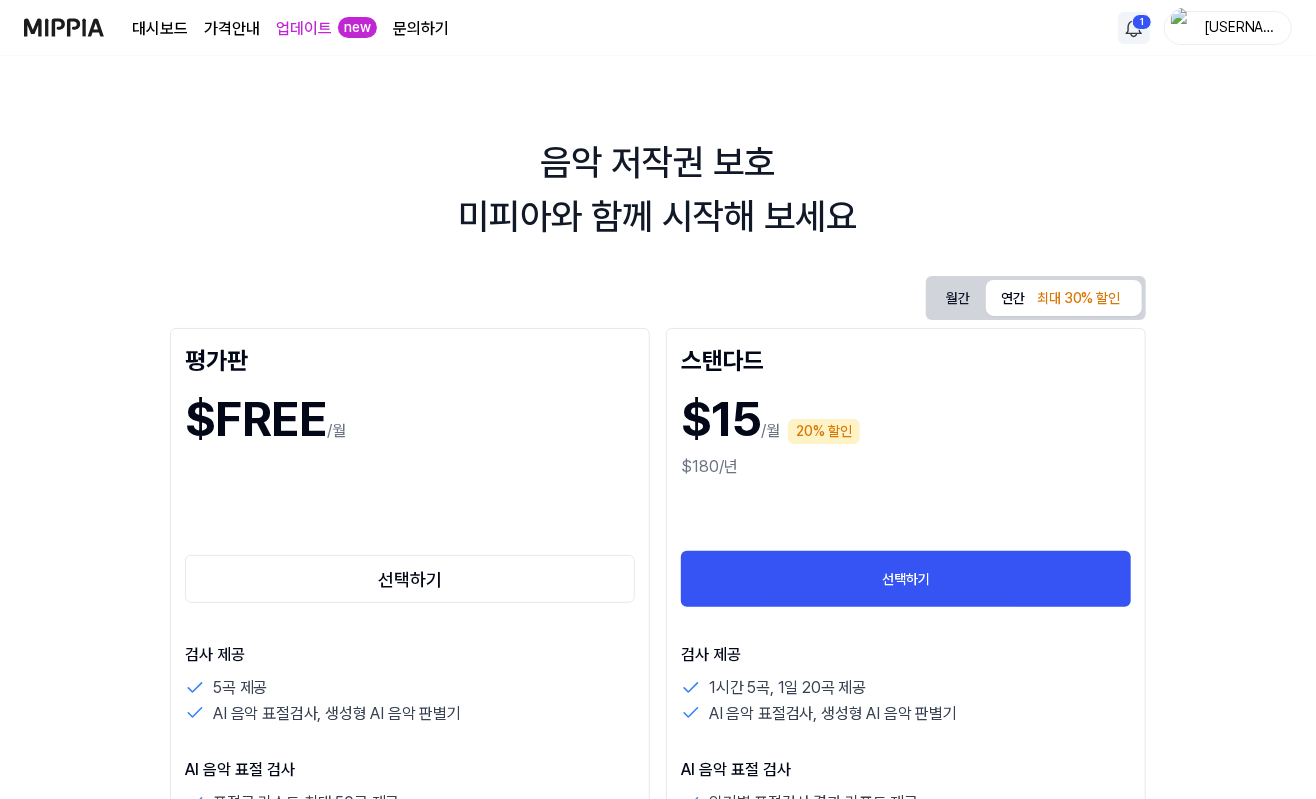 click on "대시보드 가격안내 업데이트 new 문의하기 1 dongr2003 음악 저작권 보호
미피아와 함께 시작해 보세요 월간 연간 최대 30% 할인 평가판 $FREE /월 선택하기 검사 제공 5곡 제공 AI 음악 표절검사, 생성형 AI 음악 판별기 AI 음악 표절 검사 표절곡 리스트 최대 50곡 제공 AI 실시간 표절 모니터링 모니터링 제공 1곡 (가입 첫 달) 실시간 발매 음원 업데이트 생성형 AI 판별 검사 AI 음악 판별 결과 제공 부가기능 저작권 관리를 위한 개인 대시보드 스탠다드 $15 /월 20% 할인 $180/년 선택하기 검사 제공 1시간 5곡, 1일 20곡 제공 AI 음악 표절검사, 생성형 AI 음악 판별기 AI 음악 표절 검사 악기별 표절검사 결과 리포트 제공 표절곡 리스트 최대 20곡 제공 키 맞춤 기능 적용 가능 AI 실시간 표절 모니터링 모니터링 제공 3곡 실시간 발매 음원 업데이트 표절곡 발견 시 알림 서비스 부가기능 $56 /월" at bounding box center [658, 399] 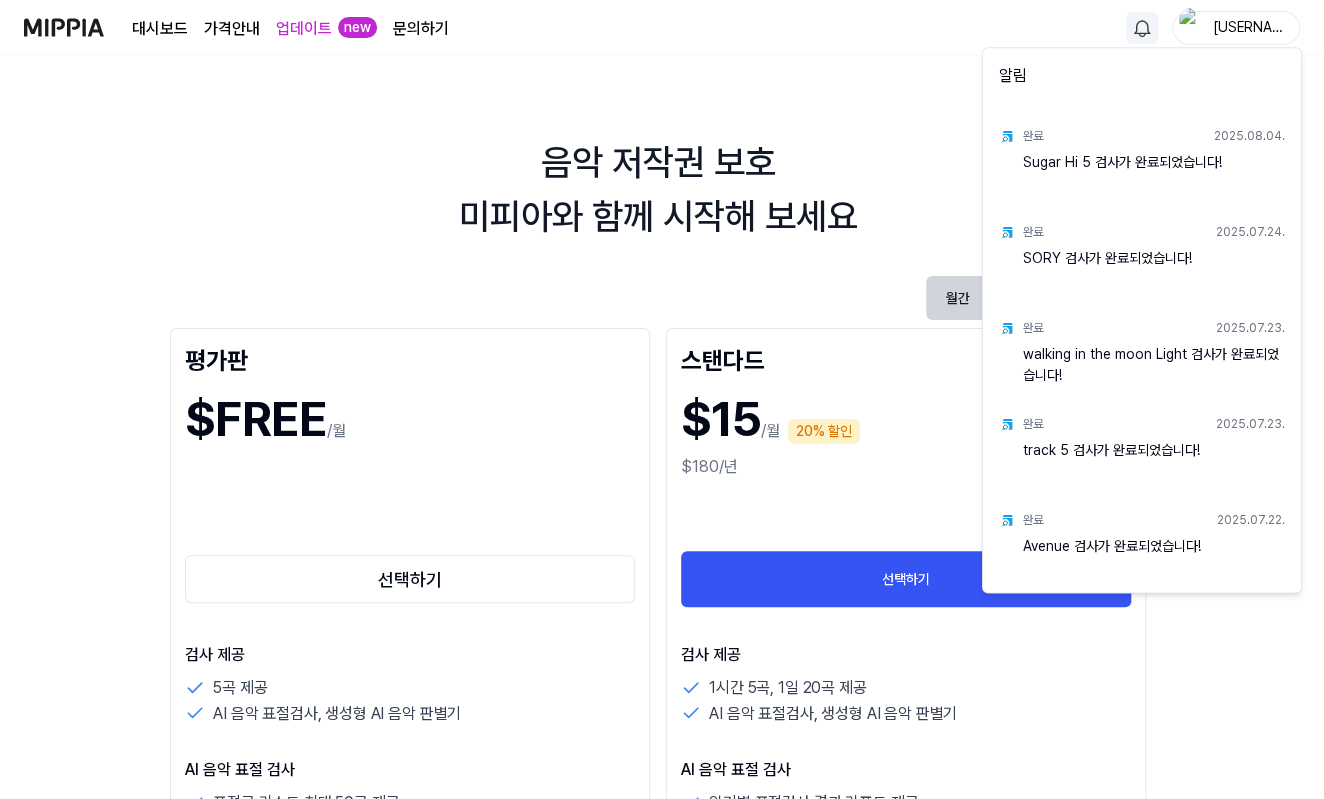 click on "미피아와 함께 시작해 보세요 월간 연간 최대 30% 할인 평가판 $FREE /월 선택하기 검사 제공 5곡 제공 AI 음악 표절검사, 생성형 AI 음악 판별기 AI 음악 표절 검사 표절곡 리스트 최대 50곡 제공 AI 실시간 표절 모니터링 모니터링 제공 1곡 (가입 첫 달) 실시간 발매 음원 업데이트 생성형 AI 판별 검사 AI 음악 판별 결과 제공 부가기능 저작권 관리를 위한 개인 대시보드 스탠다드 $15 /월 20% 할인 $180/년 선택하기 검사 제공 1시간 5곡, 1일 20곡 제공 AI 음악 표절검사, 생성형 AI 음악 판별기 AI 음악 표절 검사 악기별 표절검사 결과 리포트 제공 표절곡 리스트 최대 20곡 제공 키 맞춤 기능 적용 가능 AI 실시간 표절 모니터링 모니터링 제공 3곡 실시간 발매 음원 업데이트 표절곡 발견 시 알림 서비스 부가기능 $56 /월" at bounding box center (662, 399) 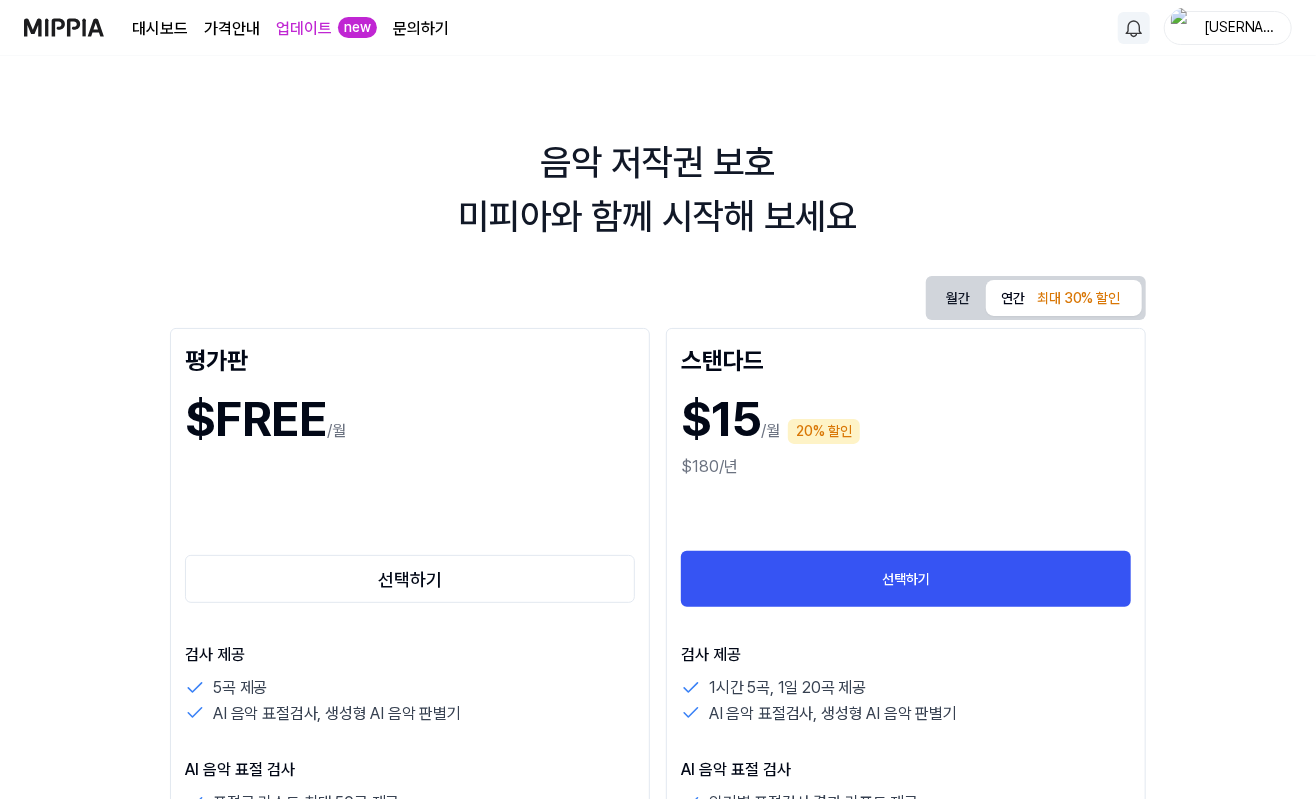 click at bounding box center (1183, 28) 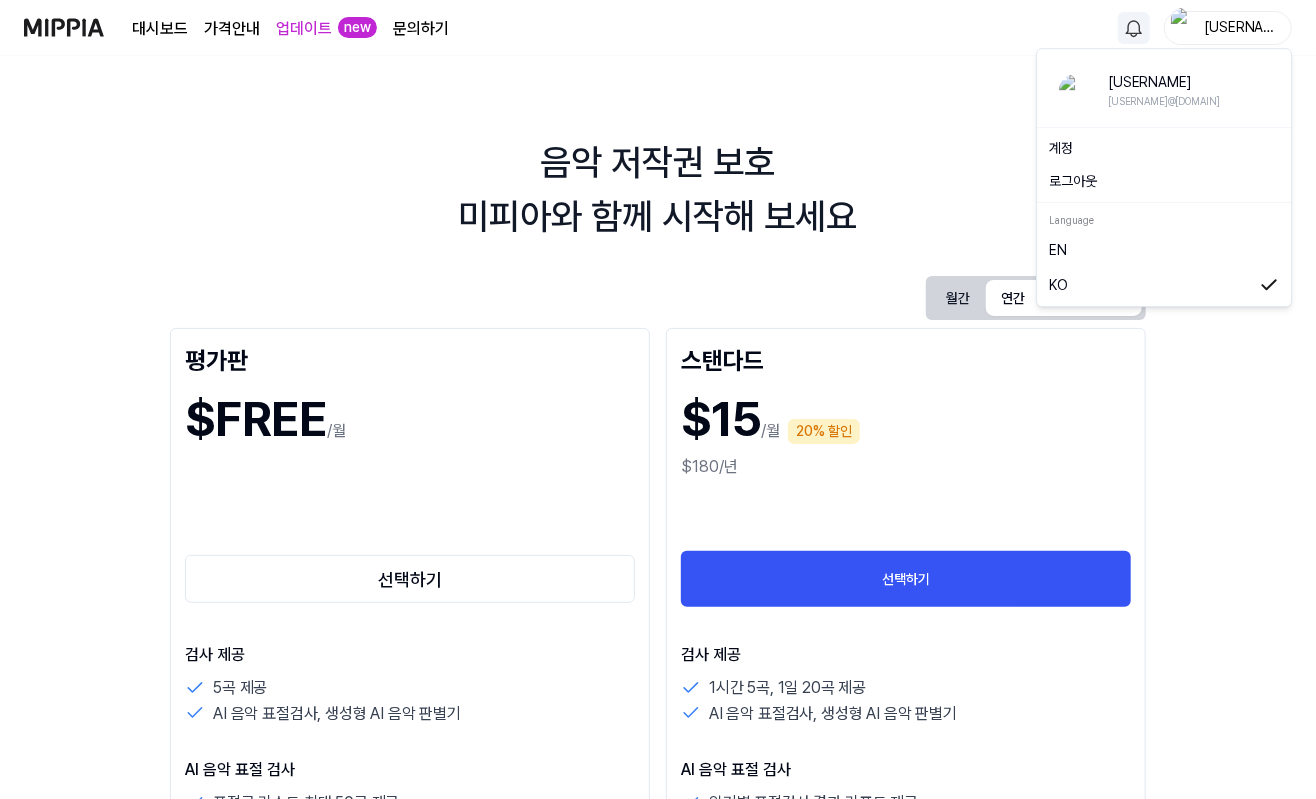 click on "[USERNAME]" at bounding box center [1163, 82] 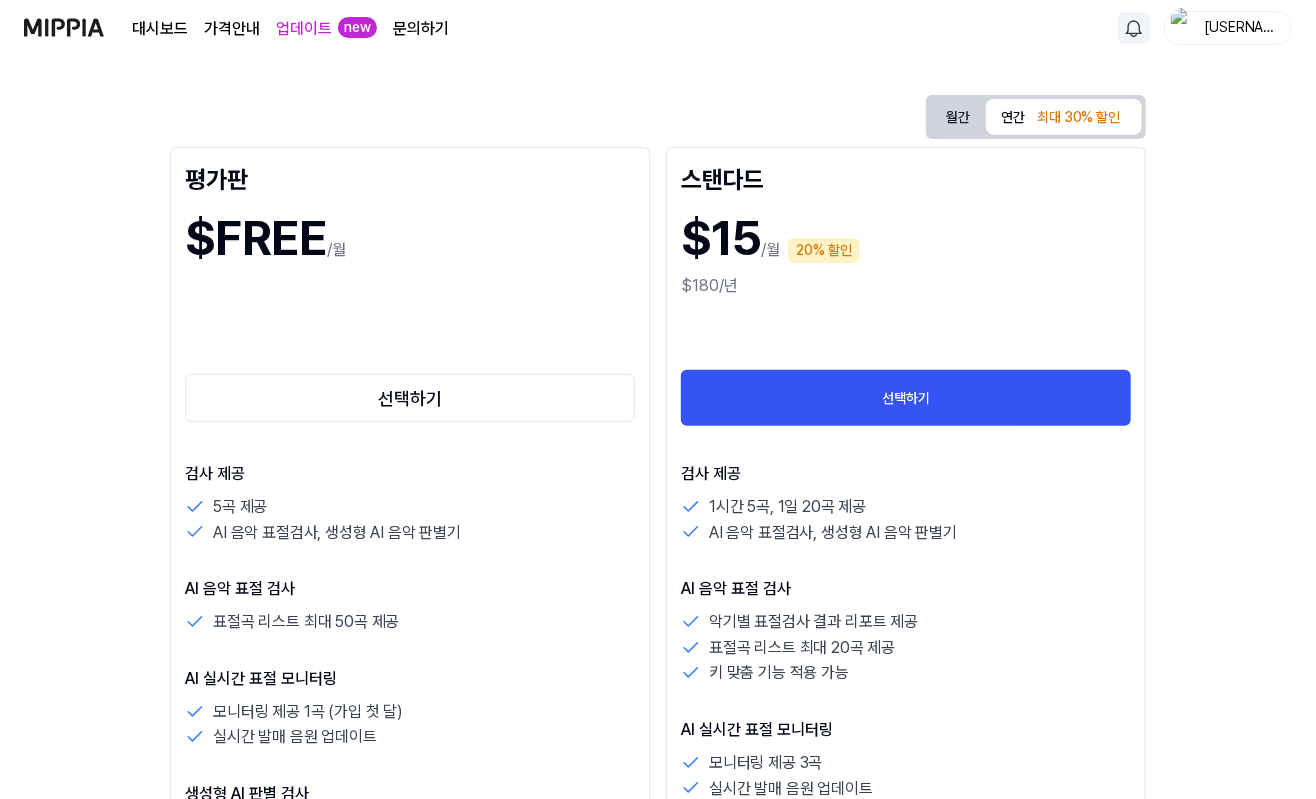 scroll, scrollTop: 0, scrollLeft: 0, axis: both 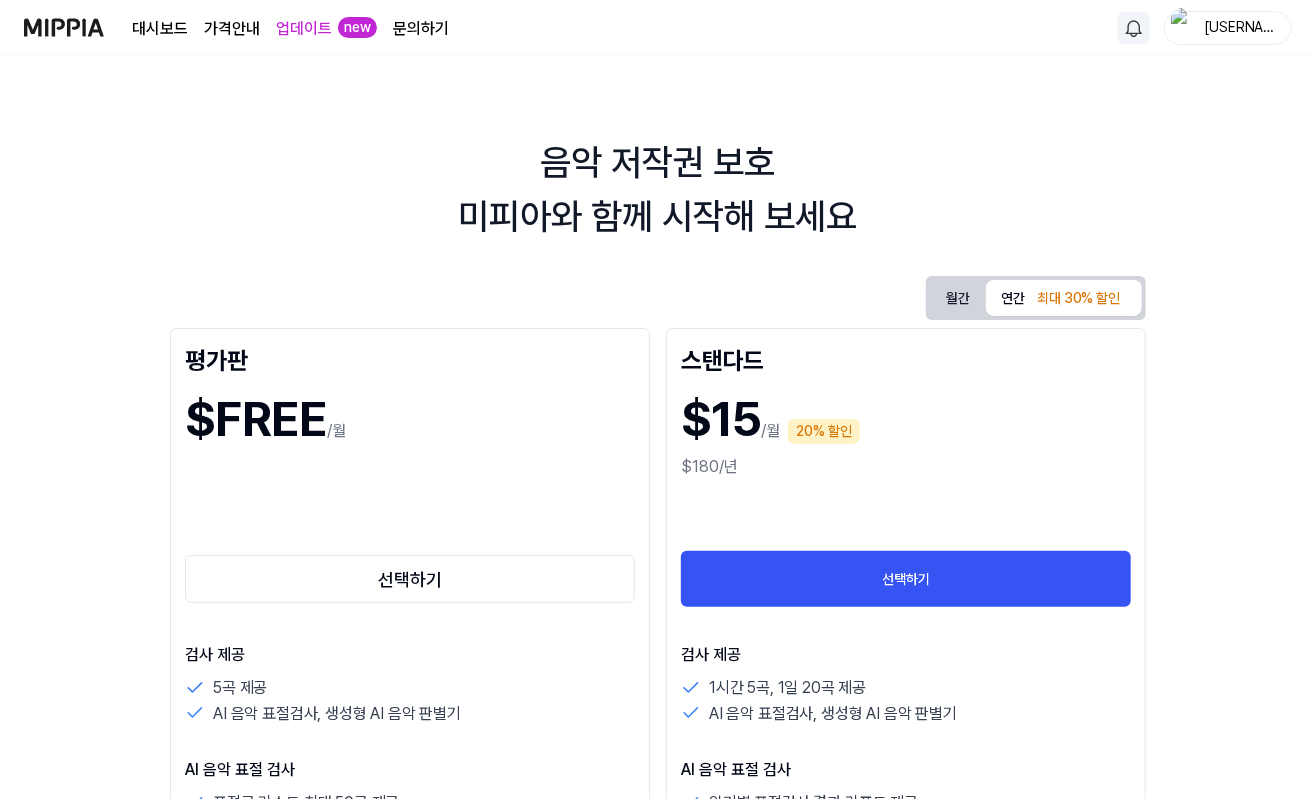 click at bounding box center (64, 27) 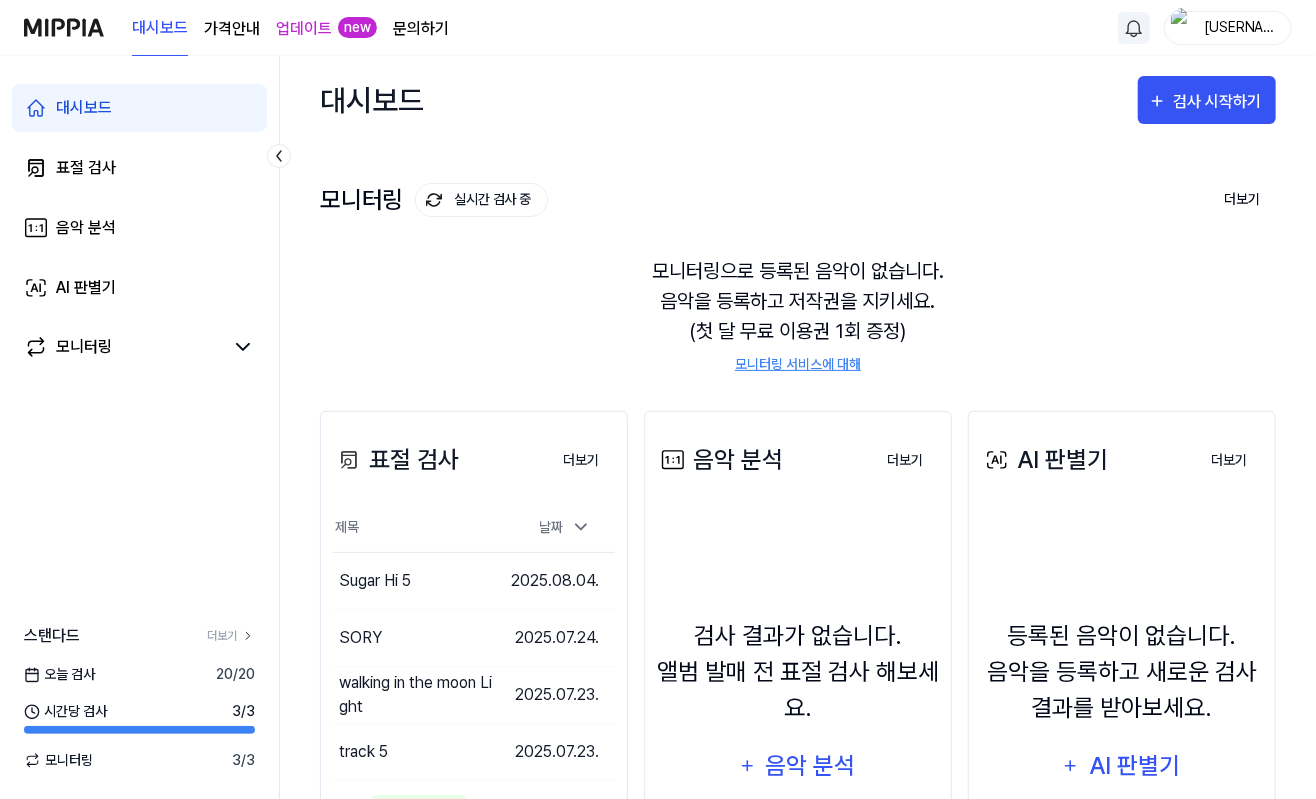 click on "[USERNAME]" at bounding box center (1240, 27) 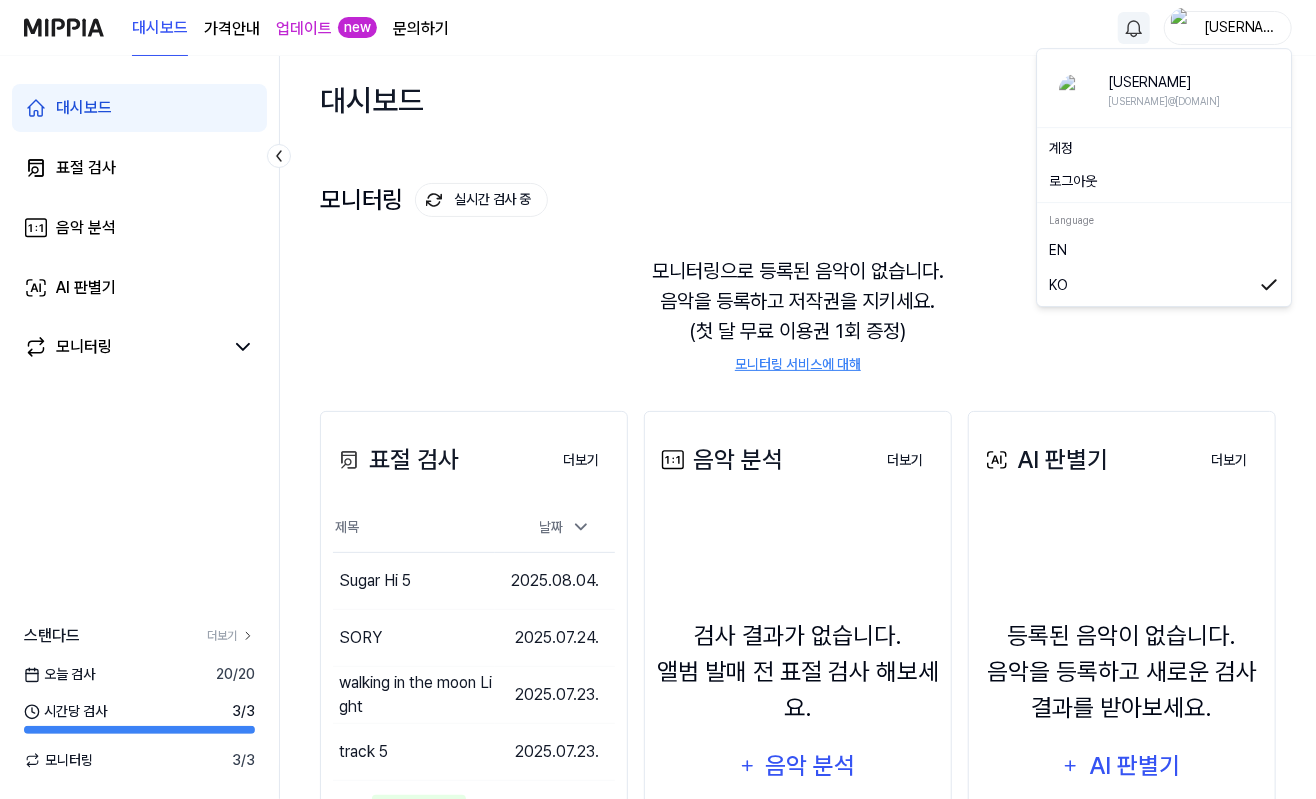 click on "Sugar Hi 5 이동하기 2025.08.04. SORY 이동하기 2025.07.24. walking in the moon Light 이동하기 2025.07.23. track 5 이동하기 2025.07.23. 수오 악보 분석 중 이동하기 2025.07.22. Avenue 이동하기 2025.07.22. Track 2 이동하기 2025.07.22. Track 1 이동하기 2025.07.22. Avenue Q 110 이동하기 2025.07.19." at bounding box center (798, 751) 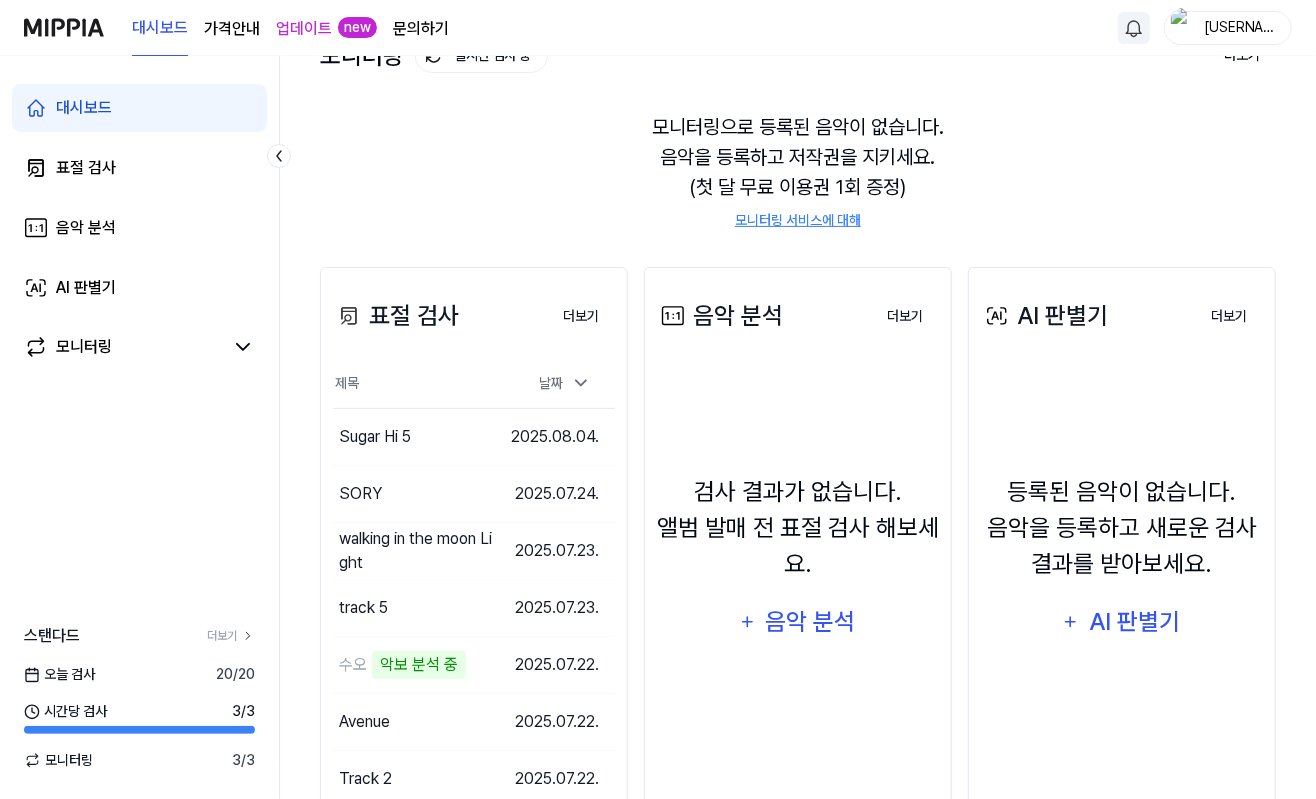 scroll, scrollTop: 330, scrollLeft: 0, axis: vertical 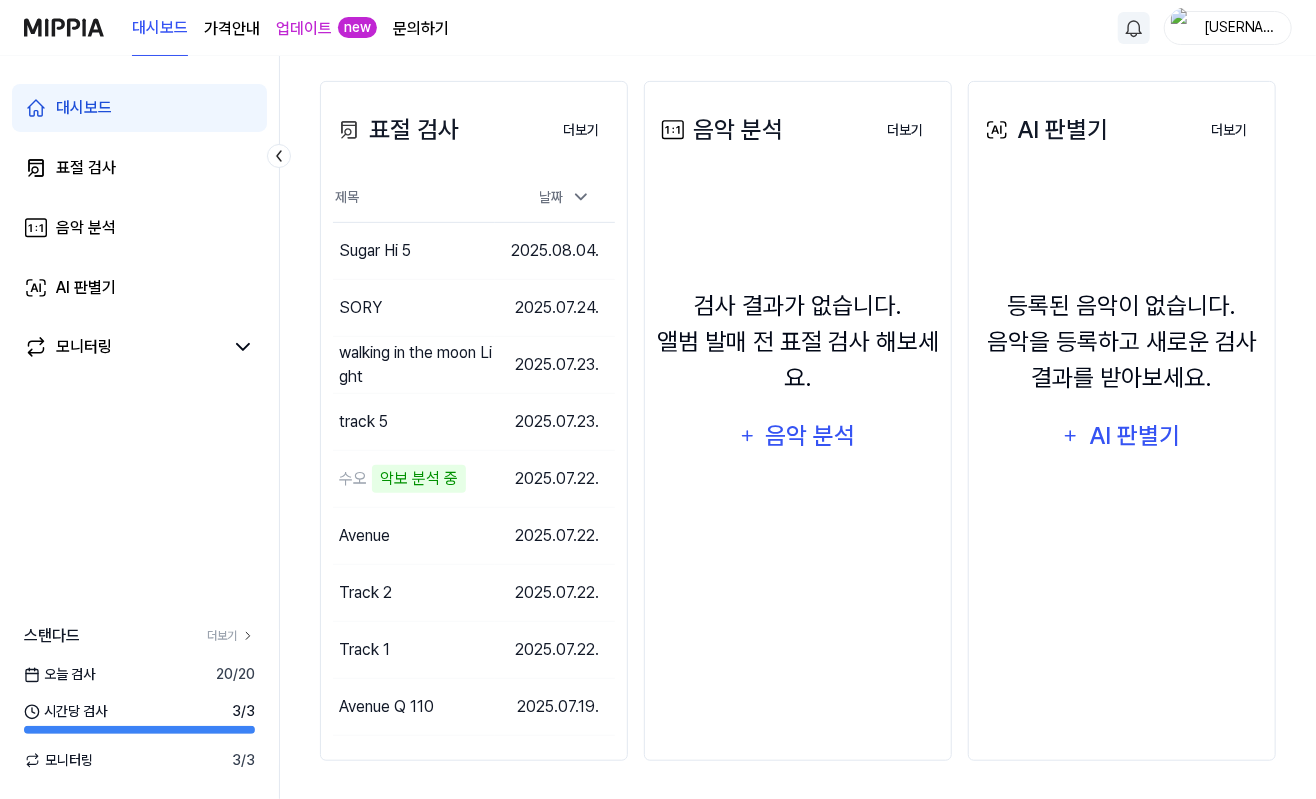 click on "문의하기" at bounding box center (421, 29) 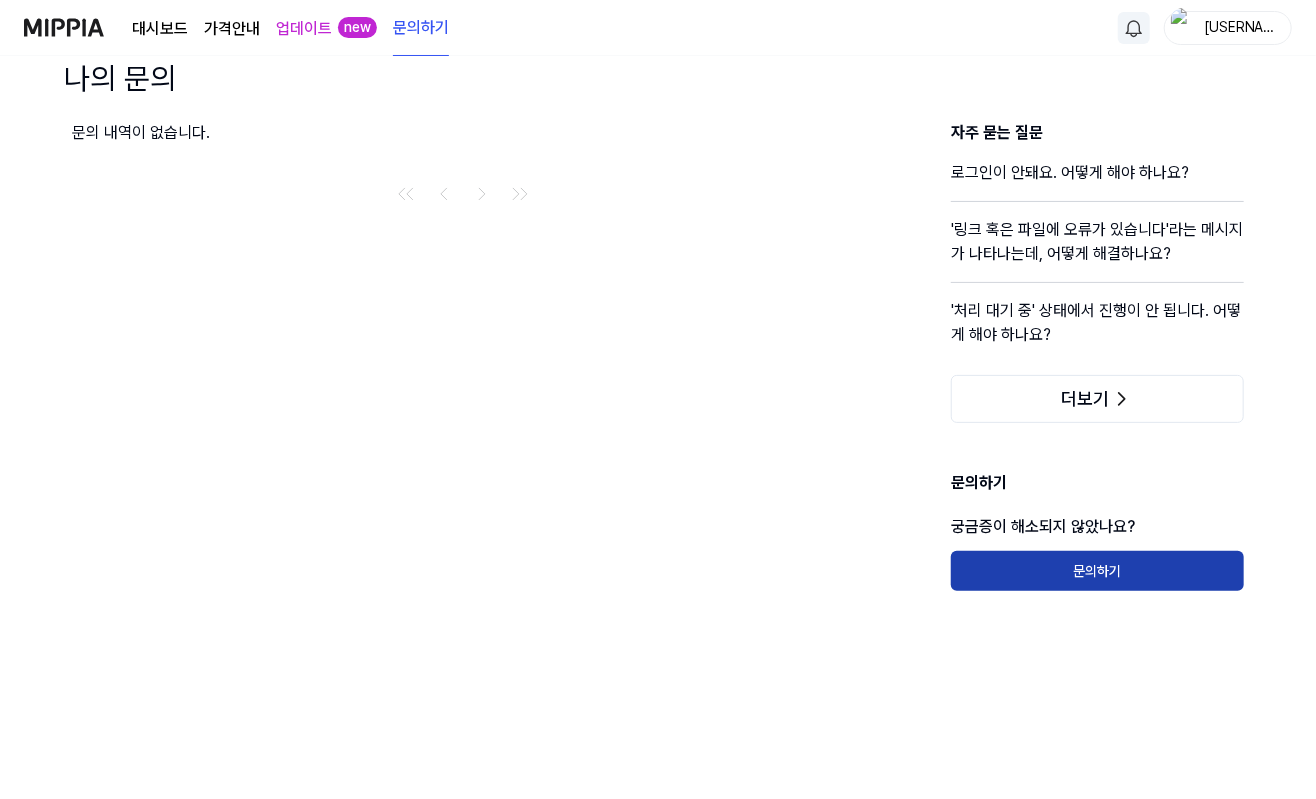 click on "문의하기" at bounding box center (1097, 571) 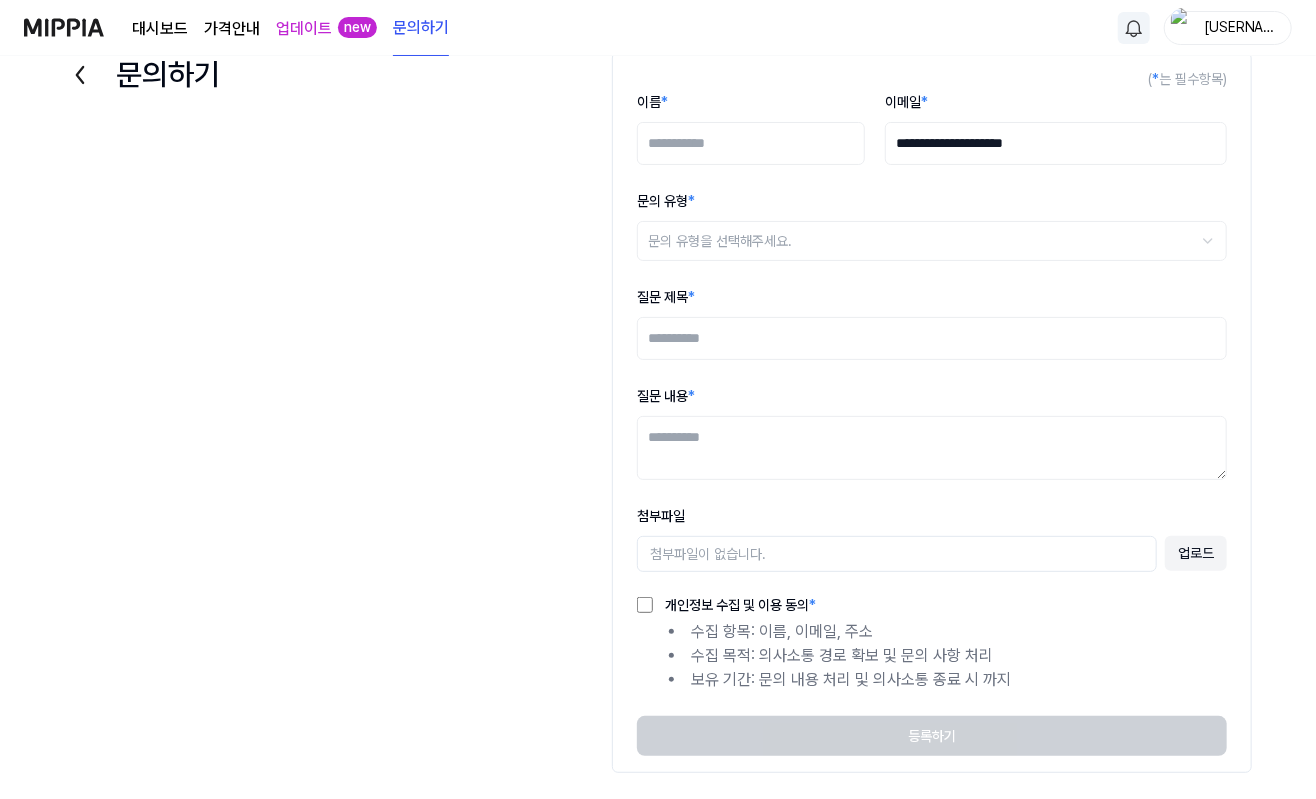 click on "이름 *" at bounding box center (751, 143) 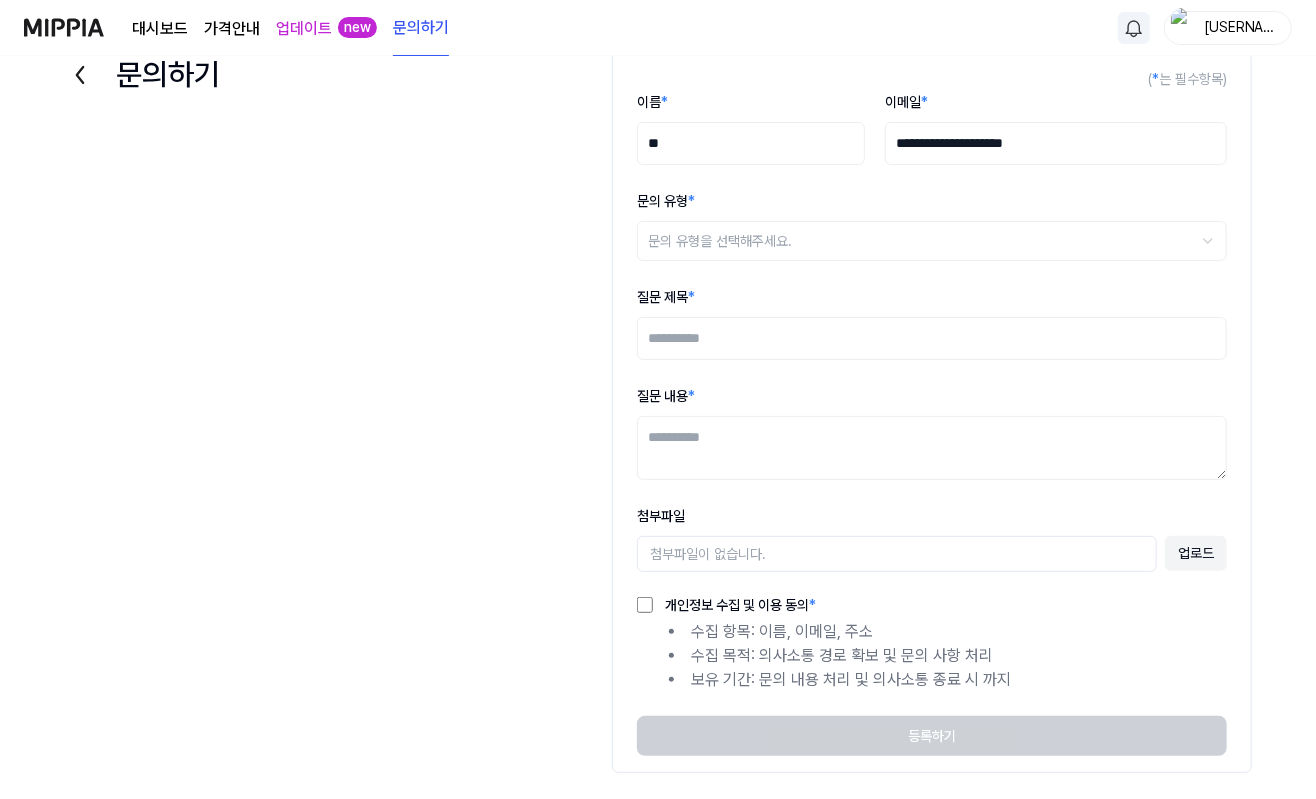 type on "*" 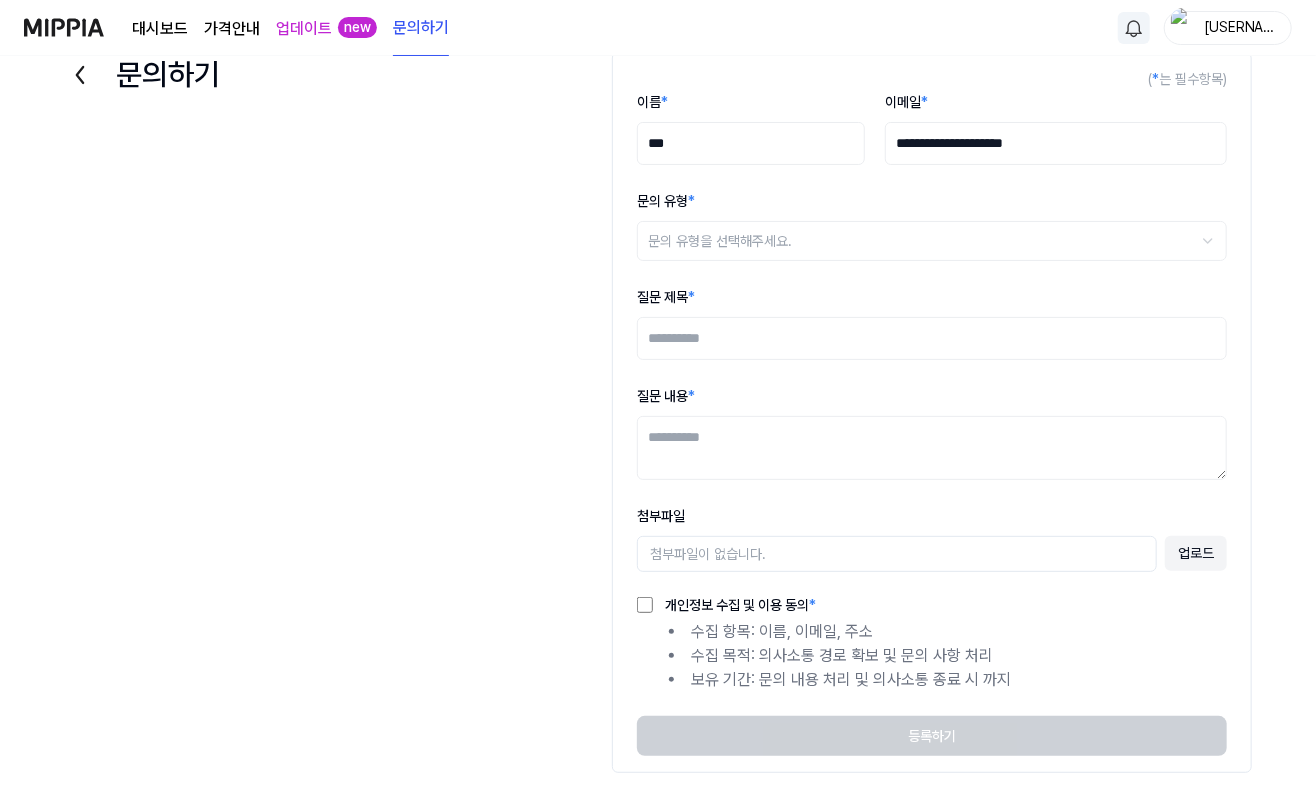 type on "***" 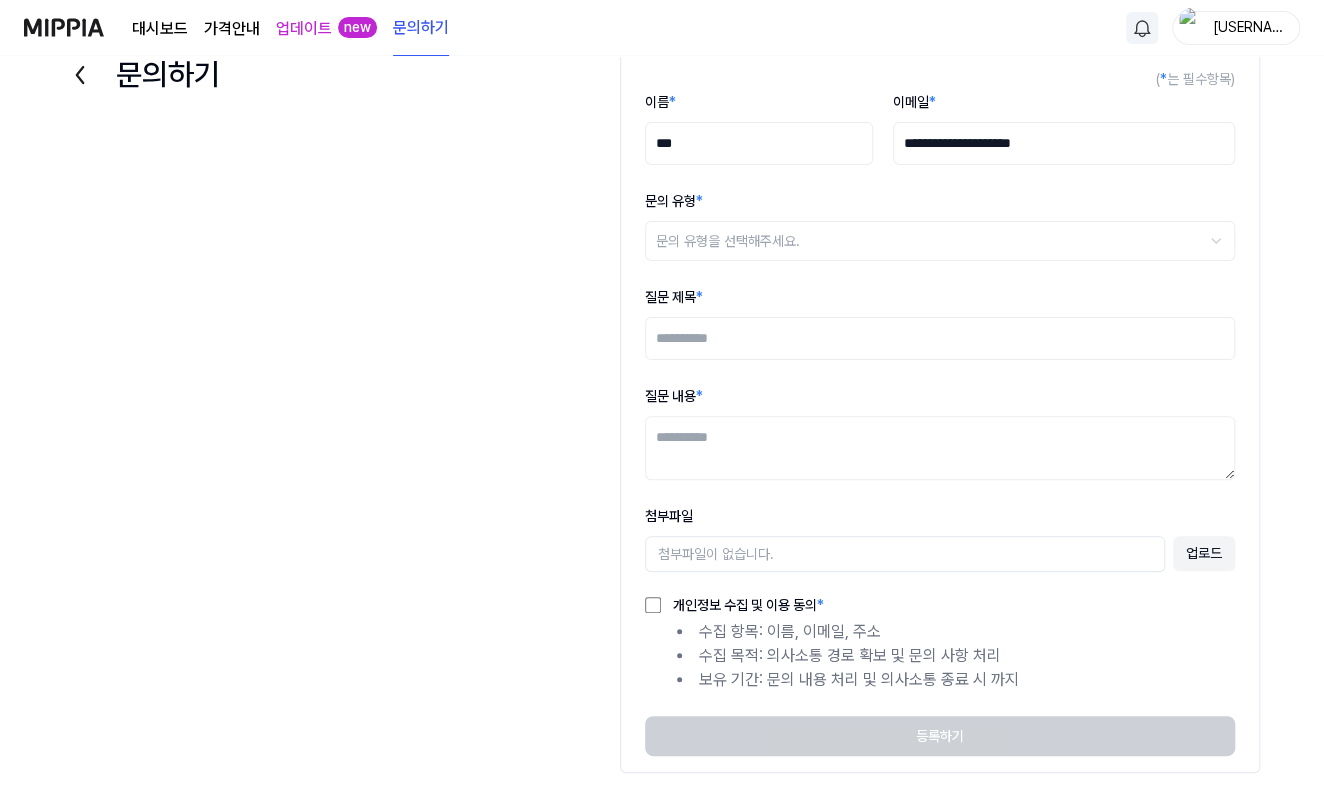 click on "**********" at bounding box center (662, 359) 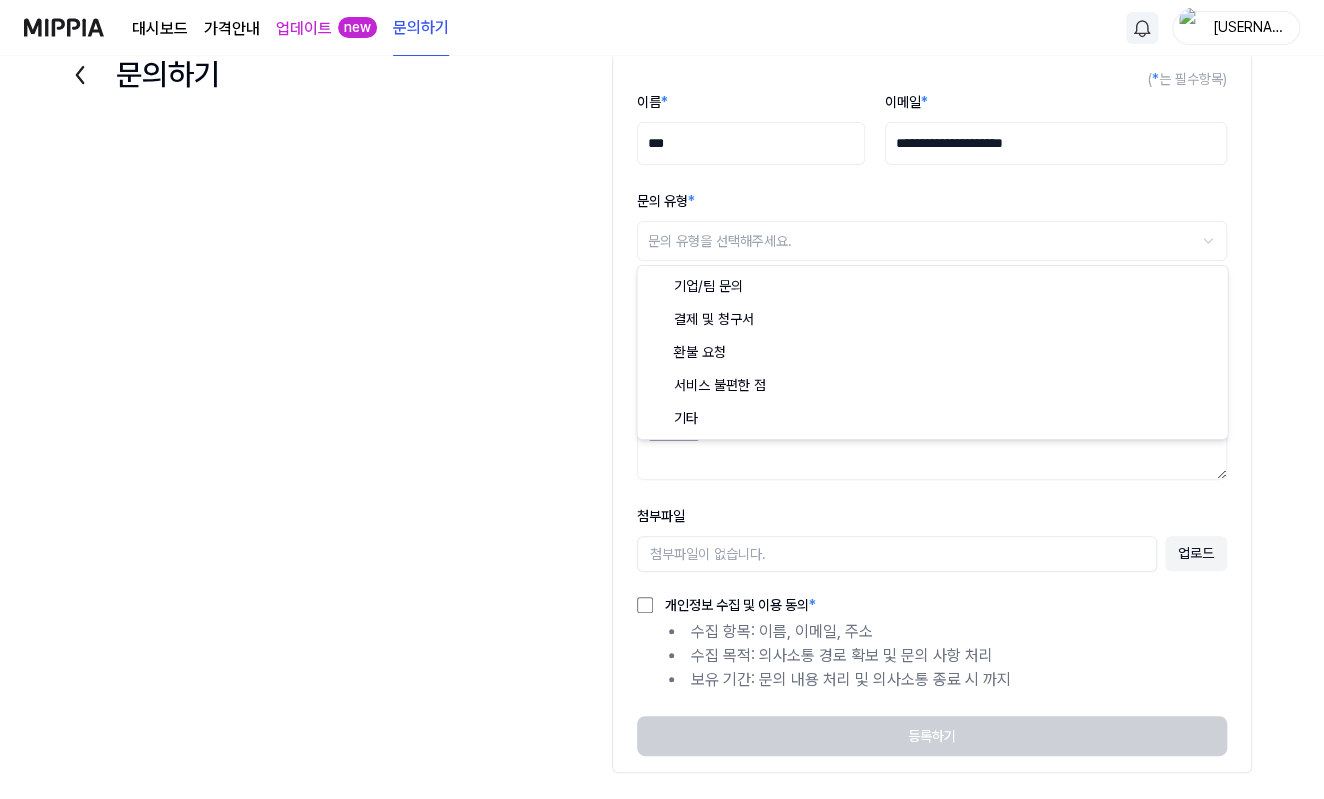 select on "*******" 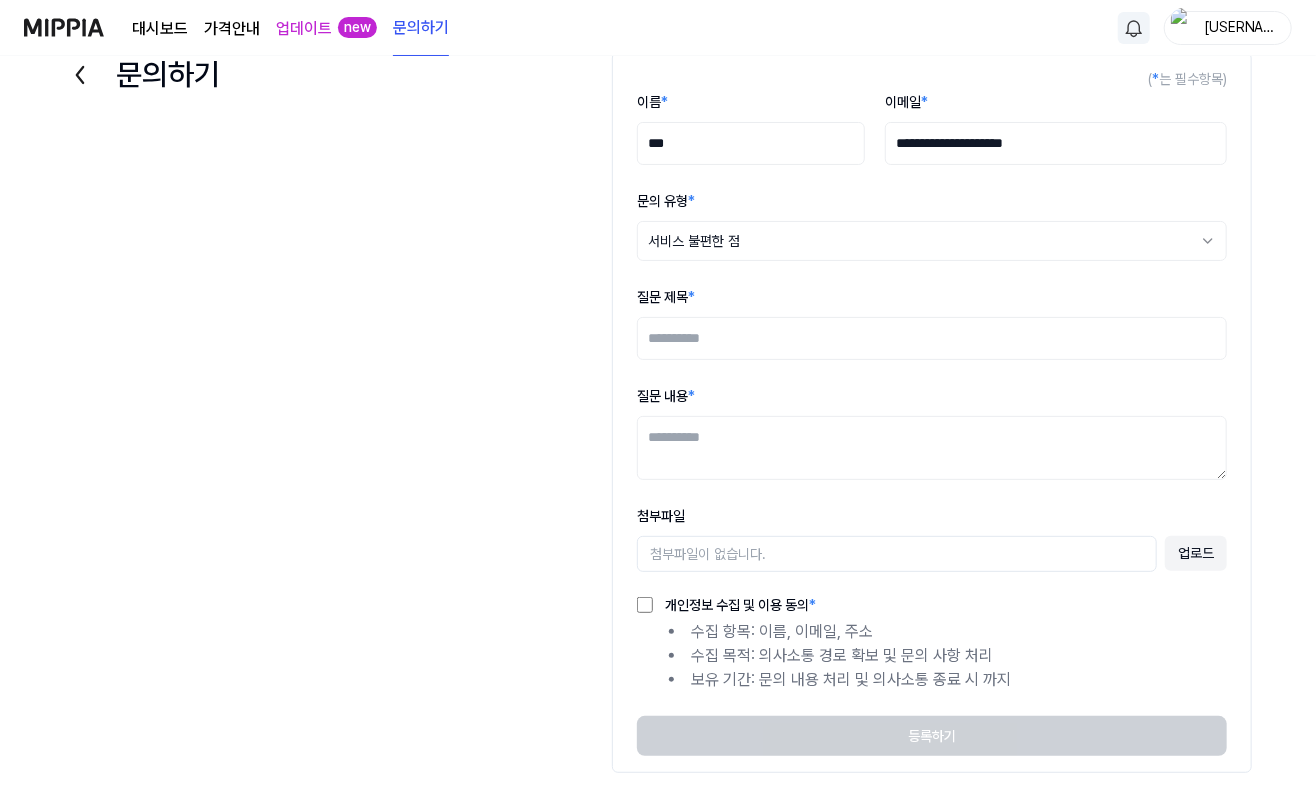 click on "질문 제목 *" at bounding box center (932, 338) 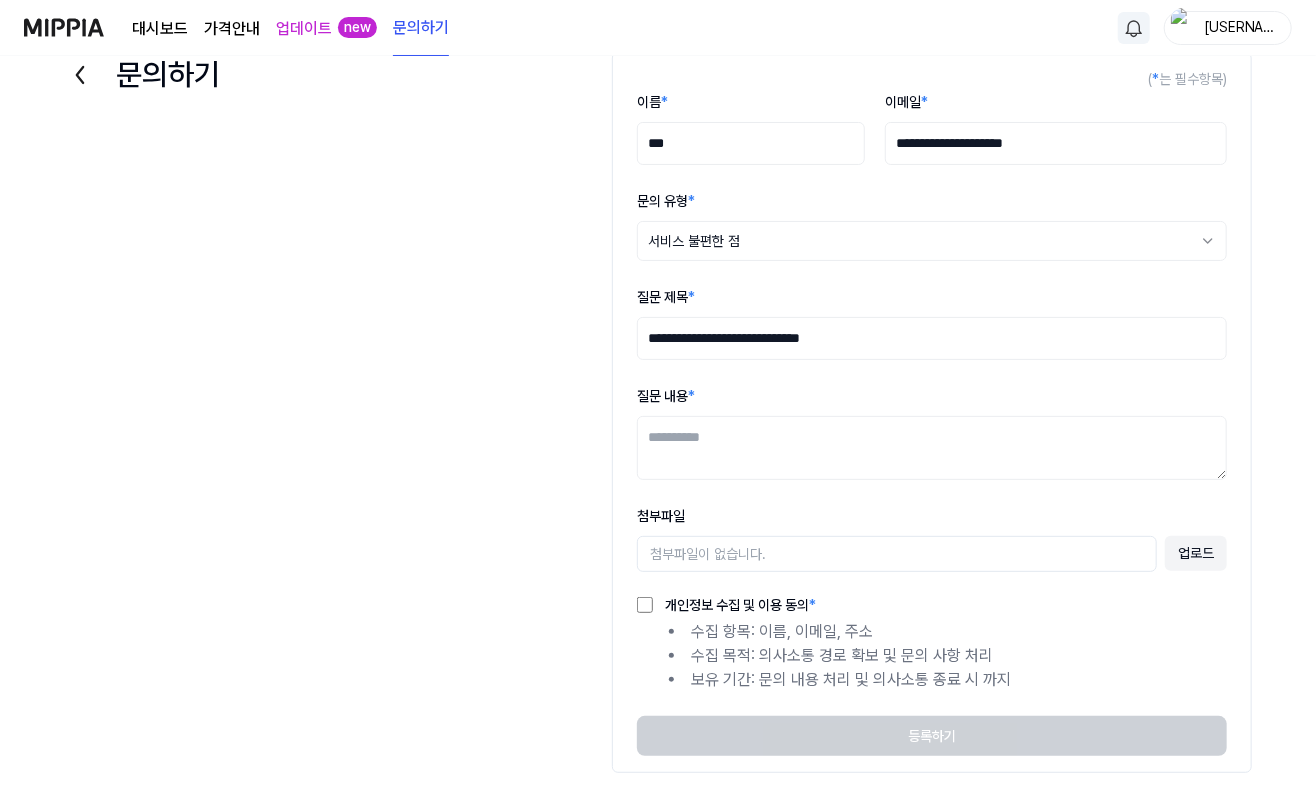 drag, startPoint x: 964, startPoint y: 348, endPoint x: 596, endPoint y: 346, distance: 368.00543 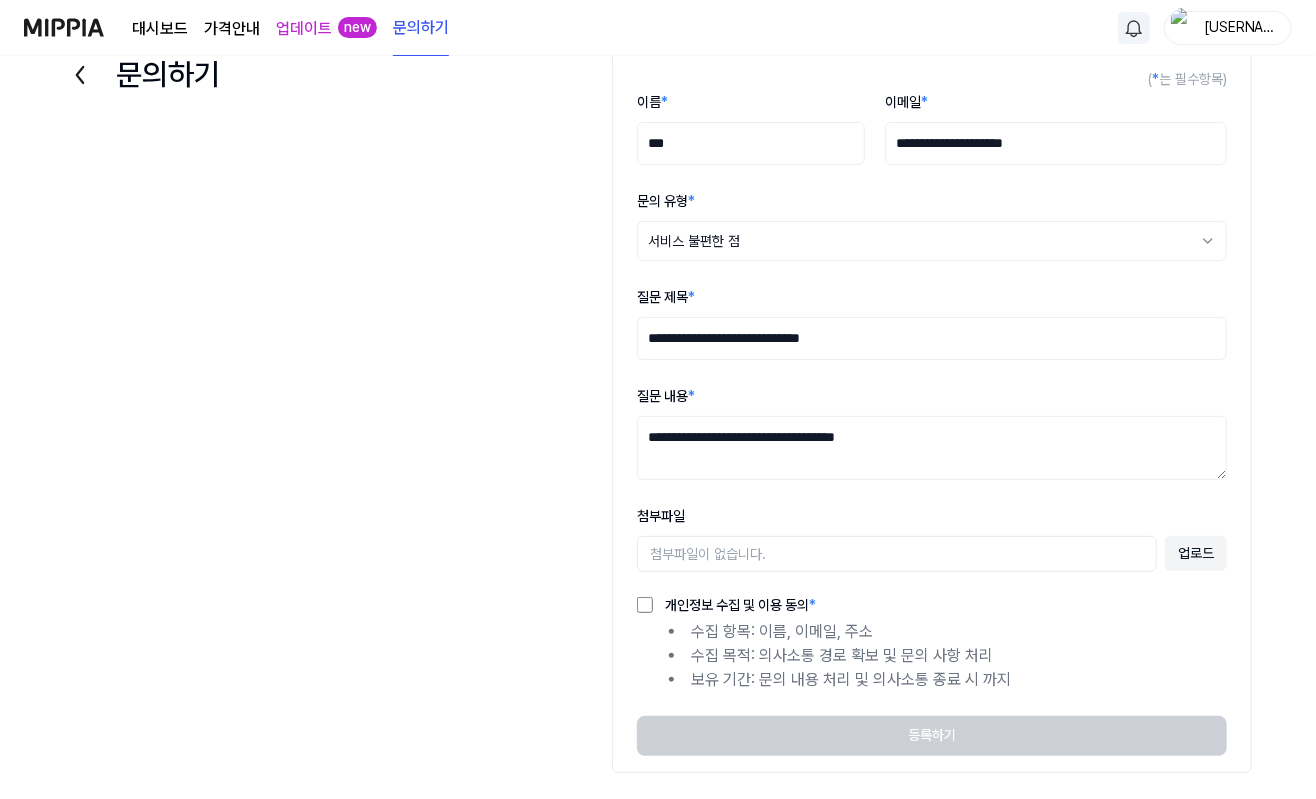 type on "**********" 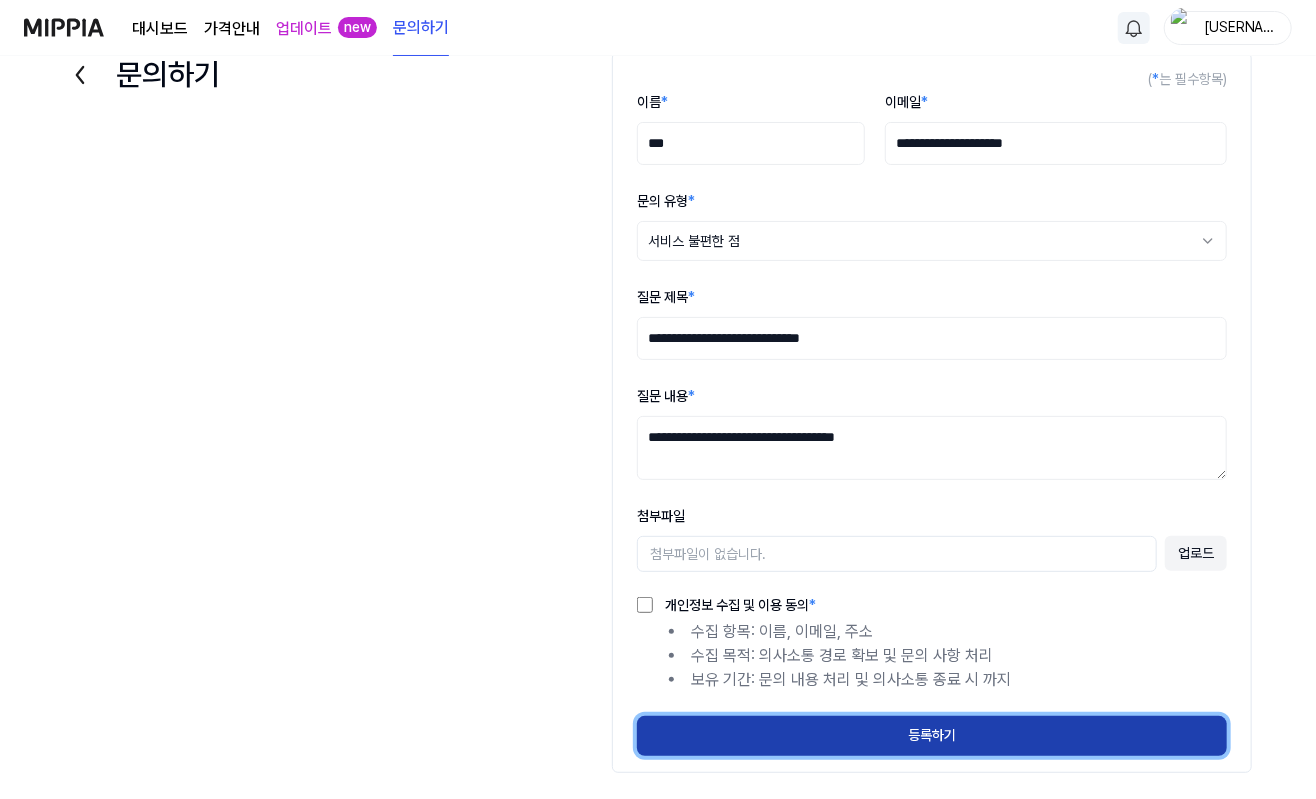 click on "등록하기" at bounding box center [932, 736] 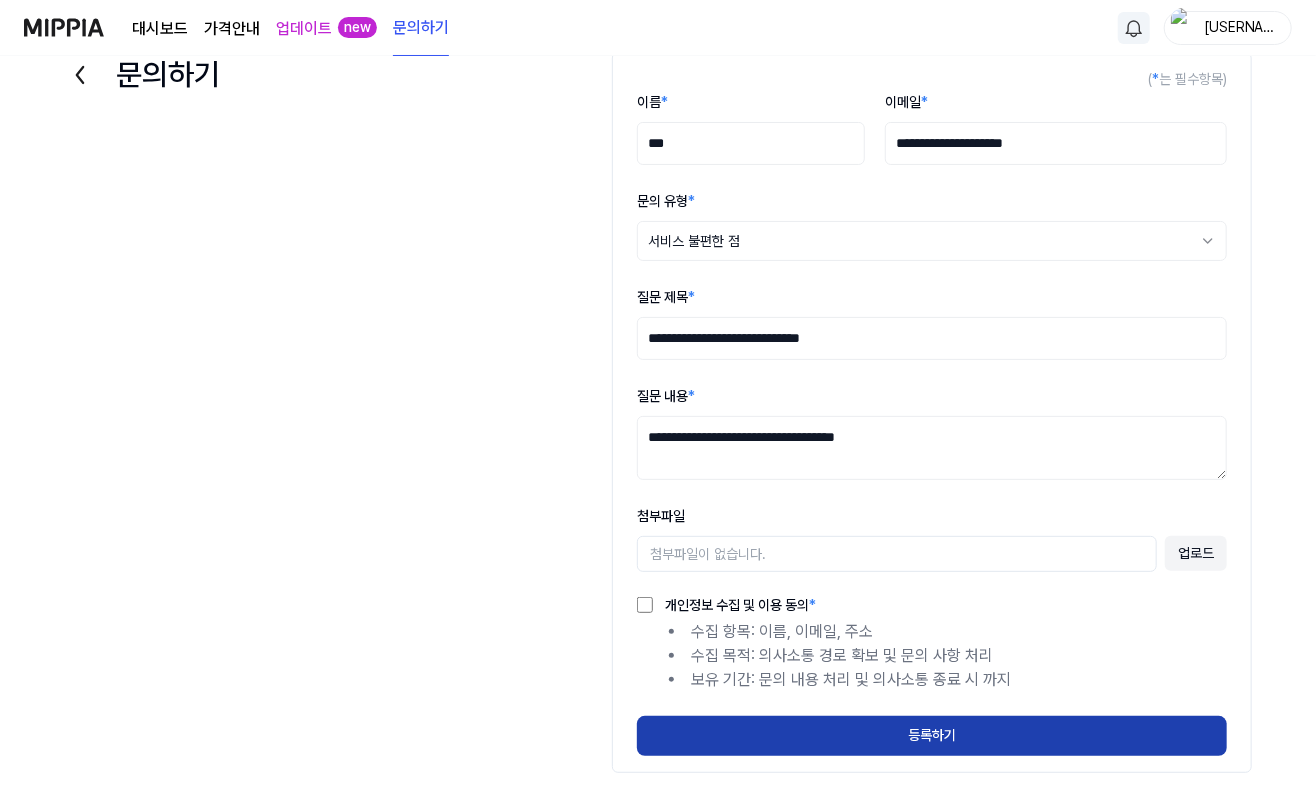 type 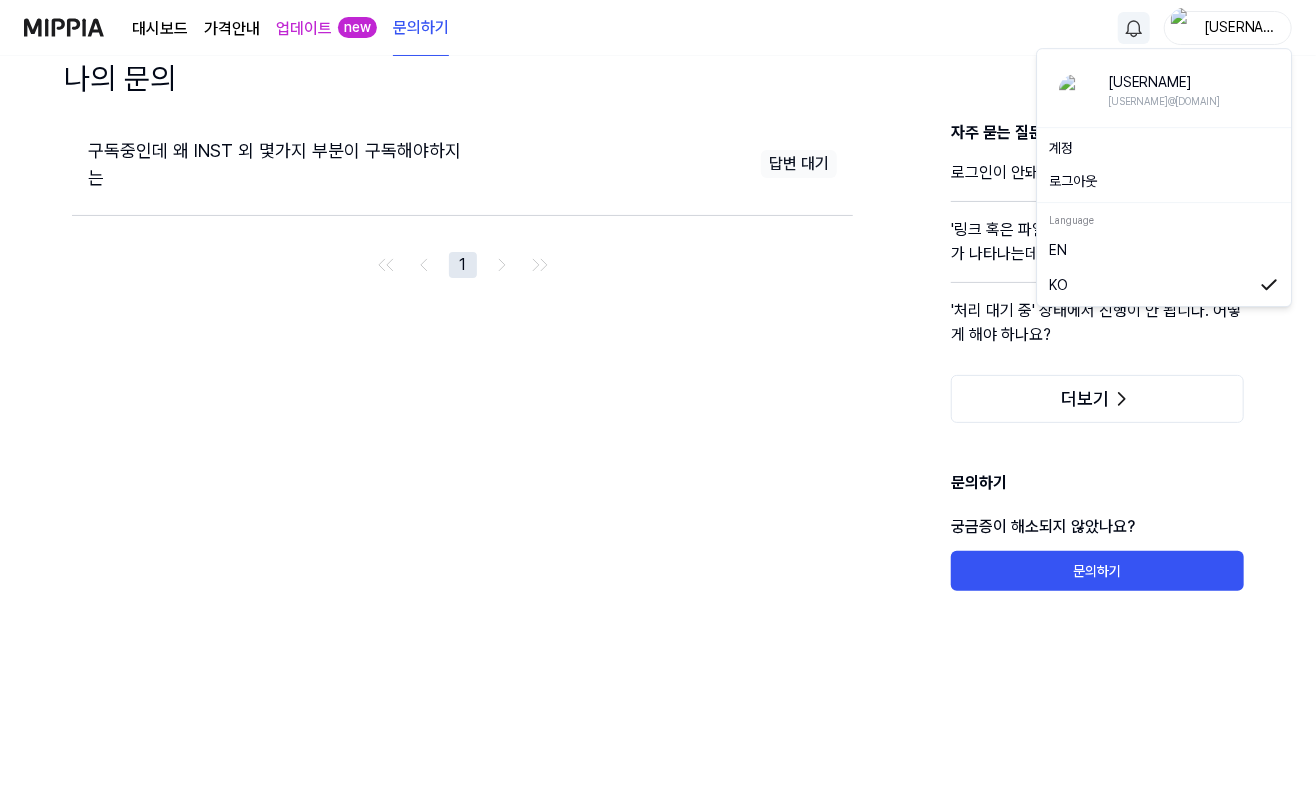 click at bounding box center (1183, 28) 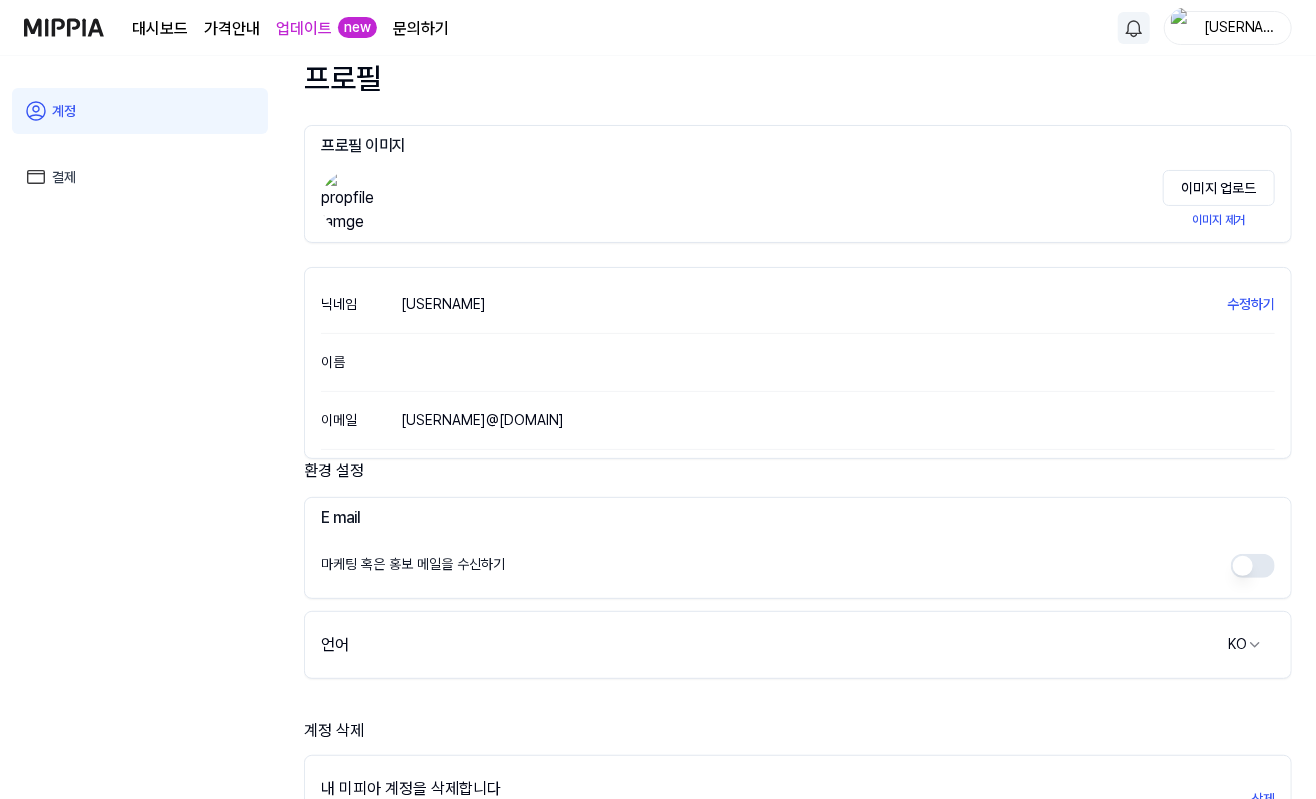 click on "결제" at bounding box center [140, 177] 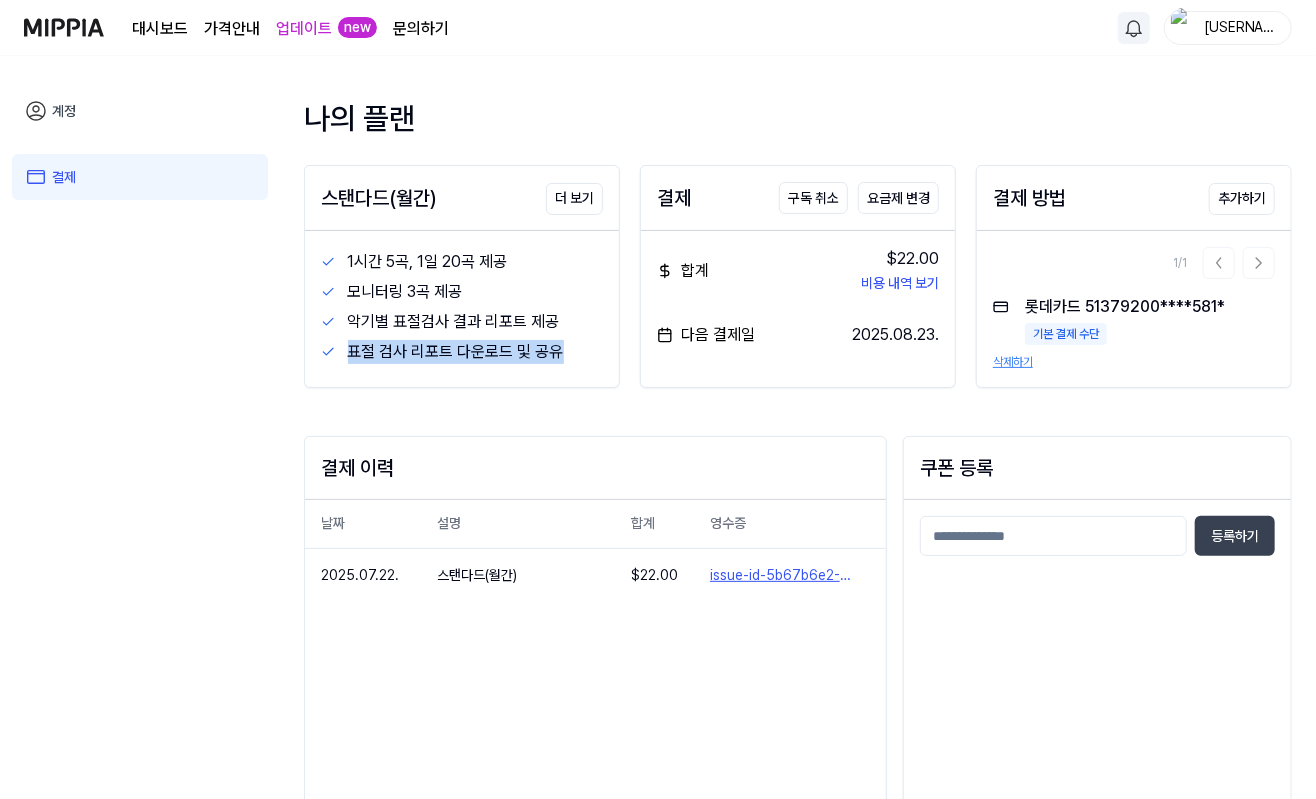 drag, startPoint x: 353, startPoint y: 352, endPoint x: 560, endPoint y: 352, distance: 207 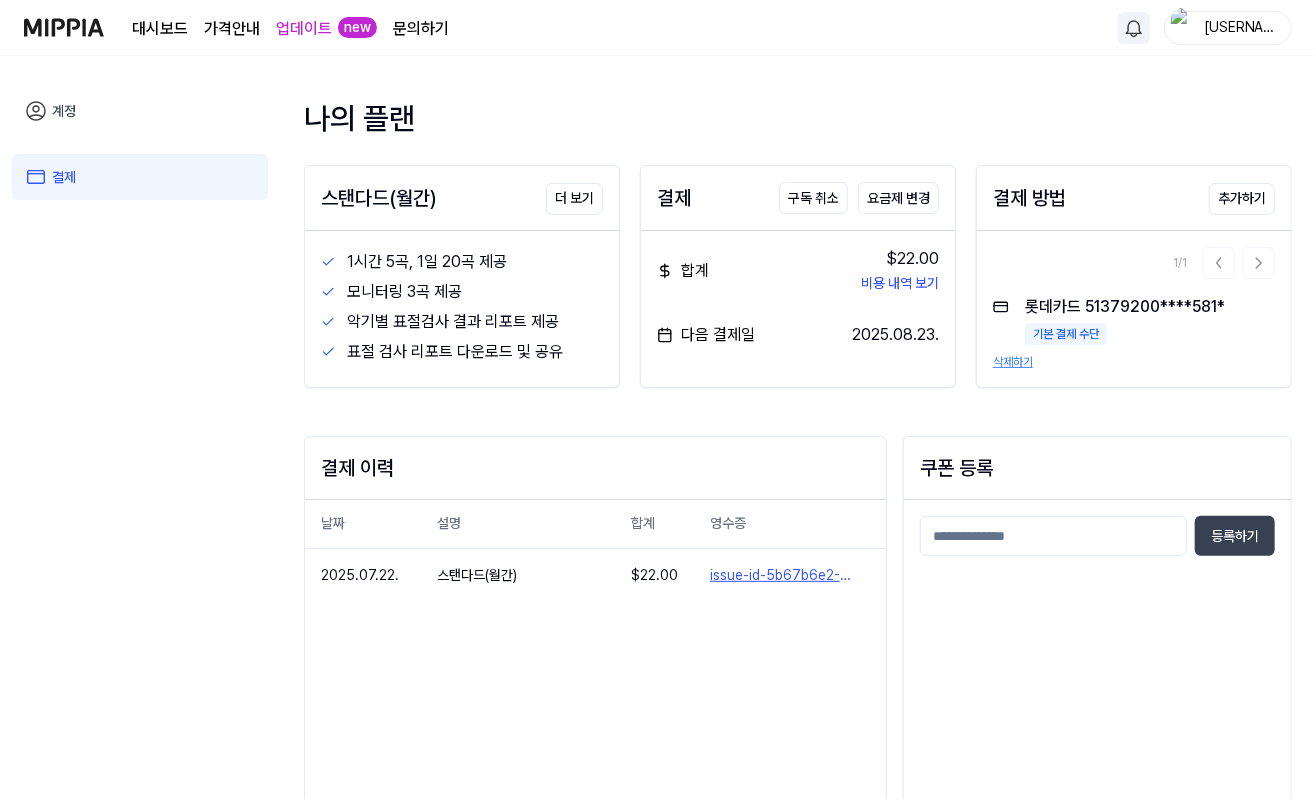 click on "다음 결제일 2025.08.23." at bounding box center [798, 276] 